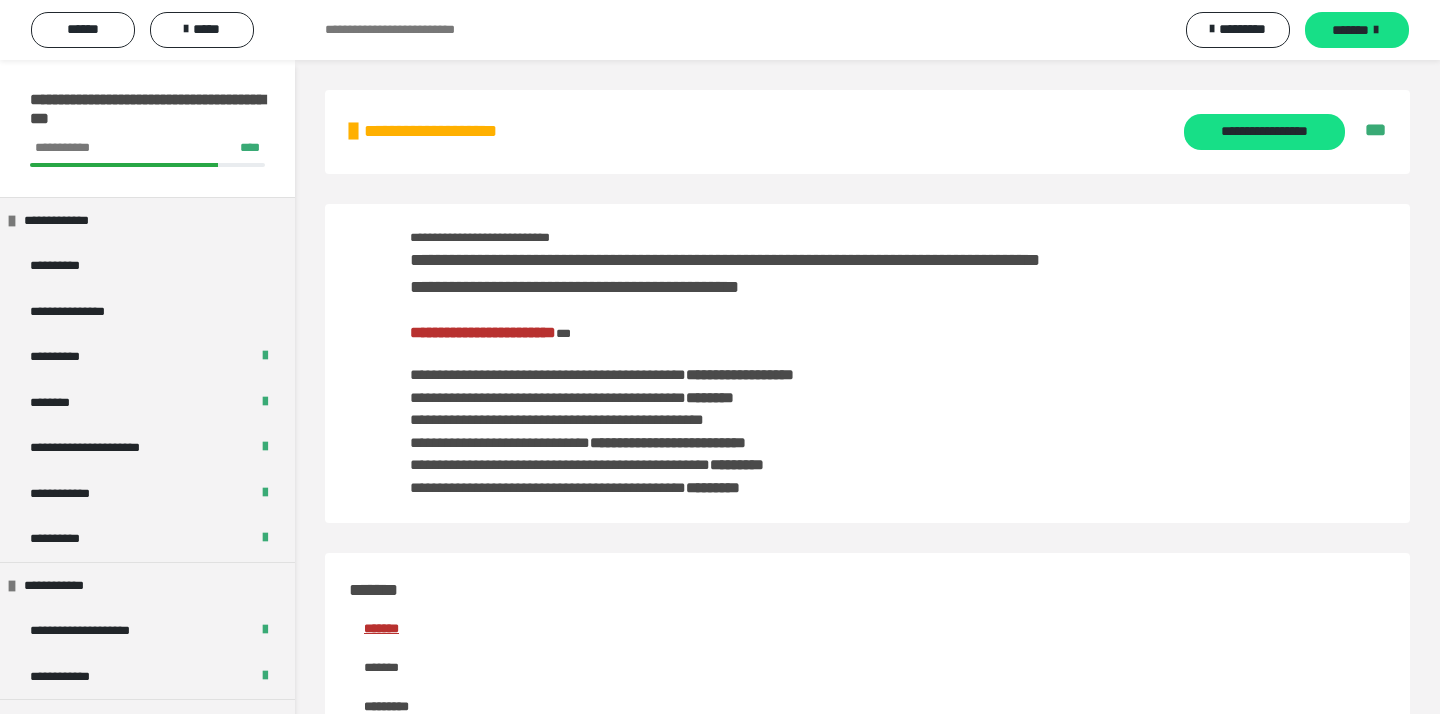 scroll, scrollTop: 4147, scrollLeft: 0, axis: vertical 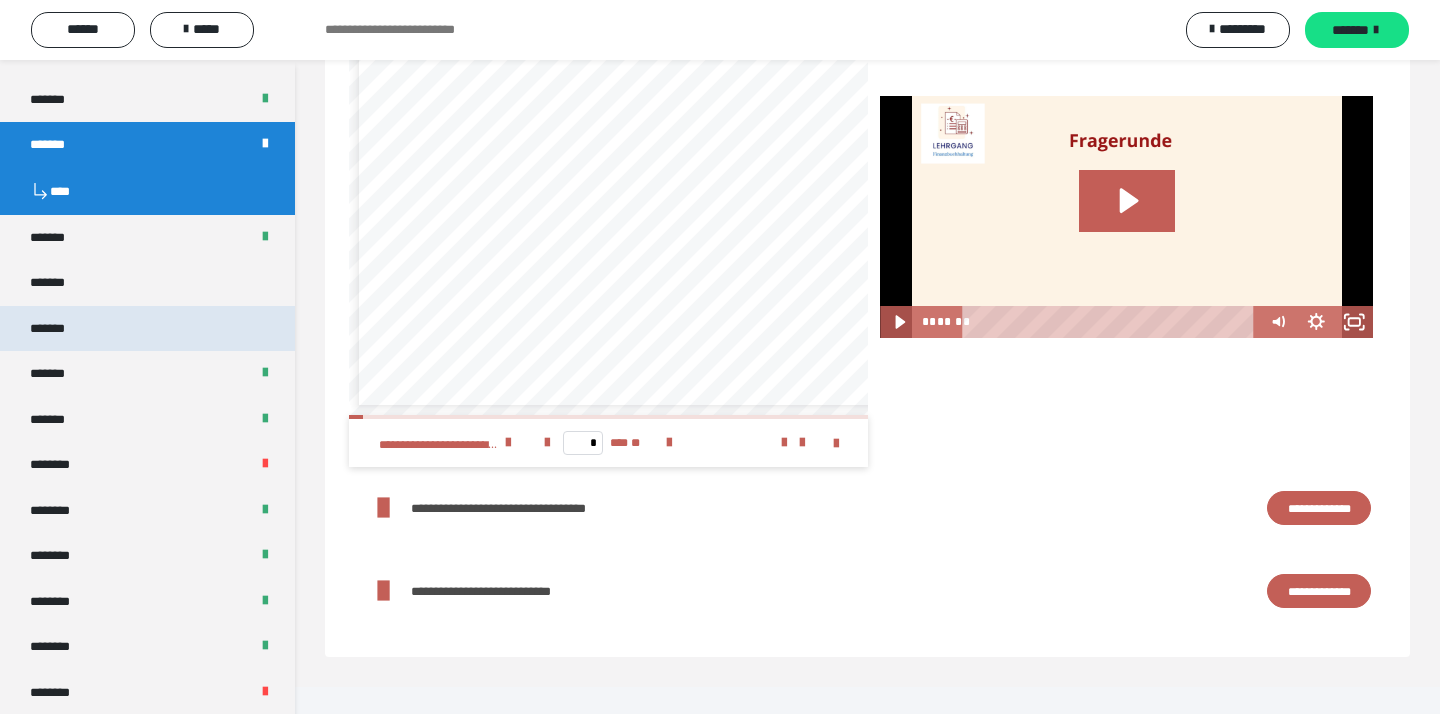 click on "*******" at bounding box center (147, 329) 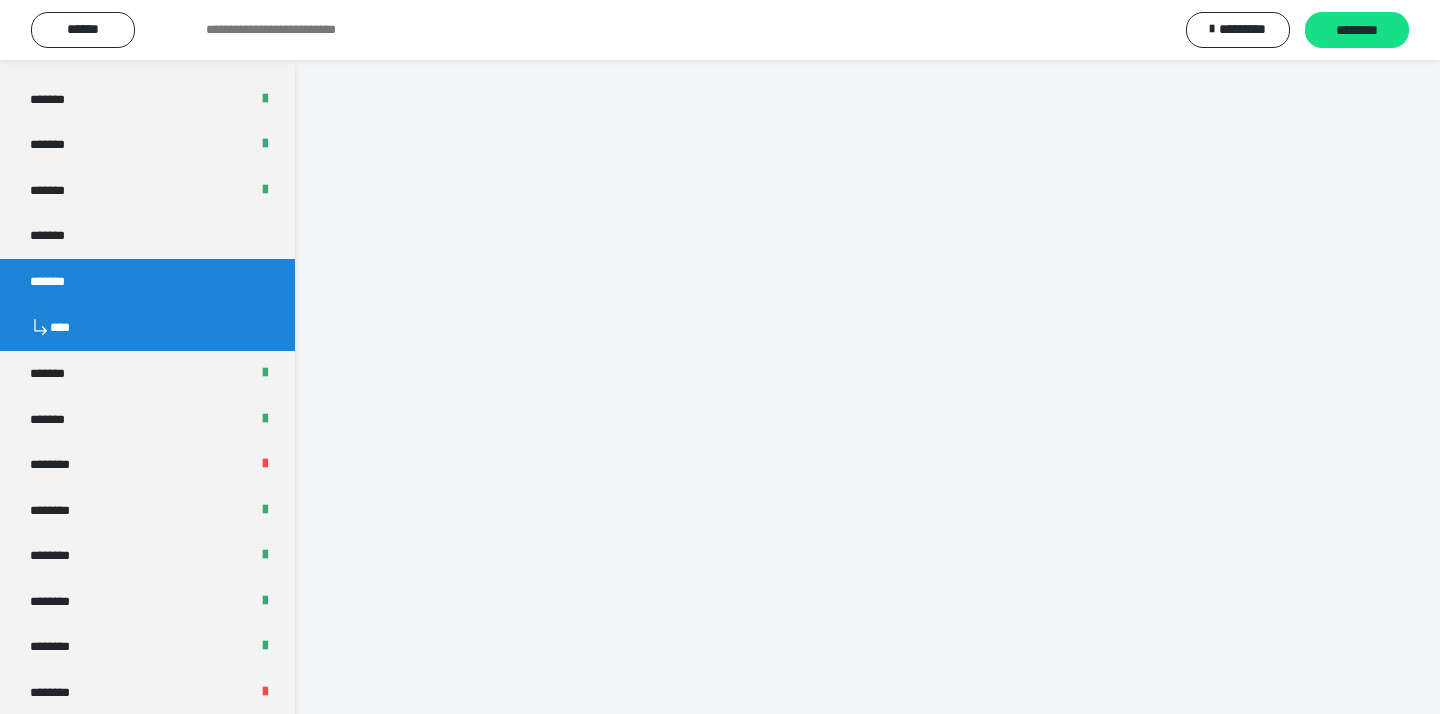 scroll, scrollTop: 2383, scrollLeft: 0, axis: vertical 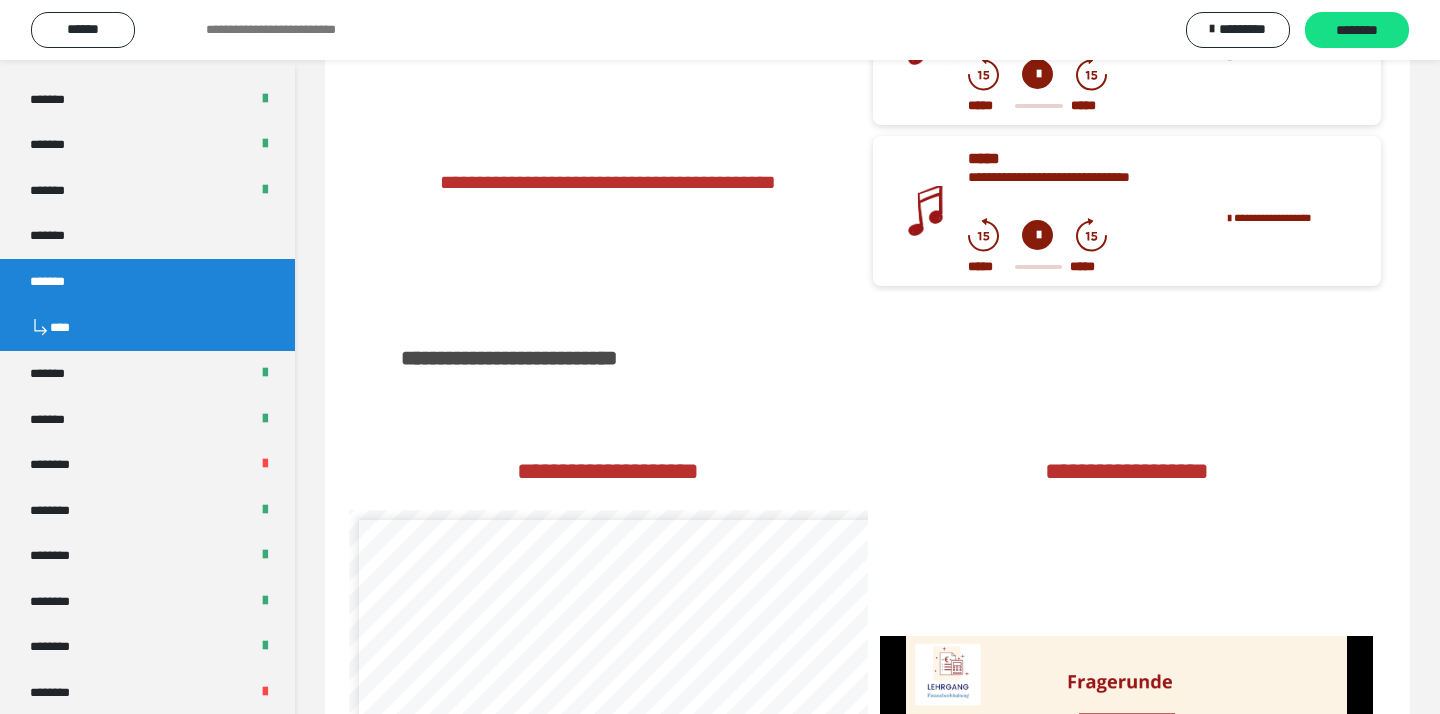 click on "**********" at bounding box center [867, -547] 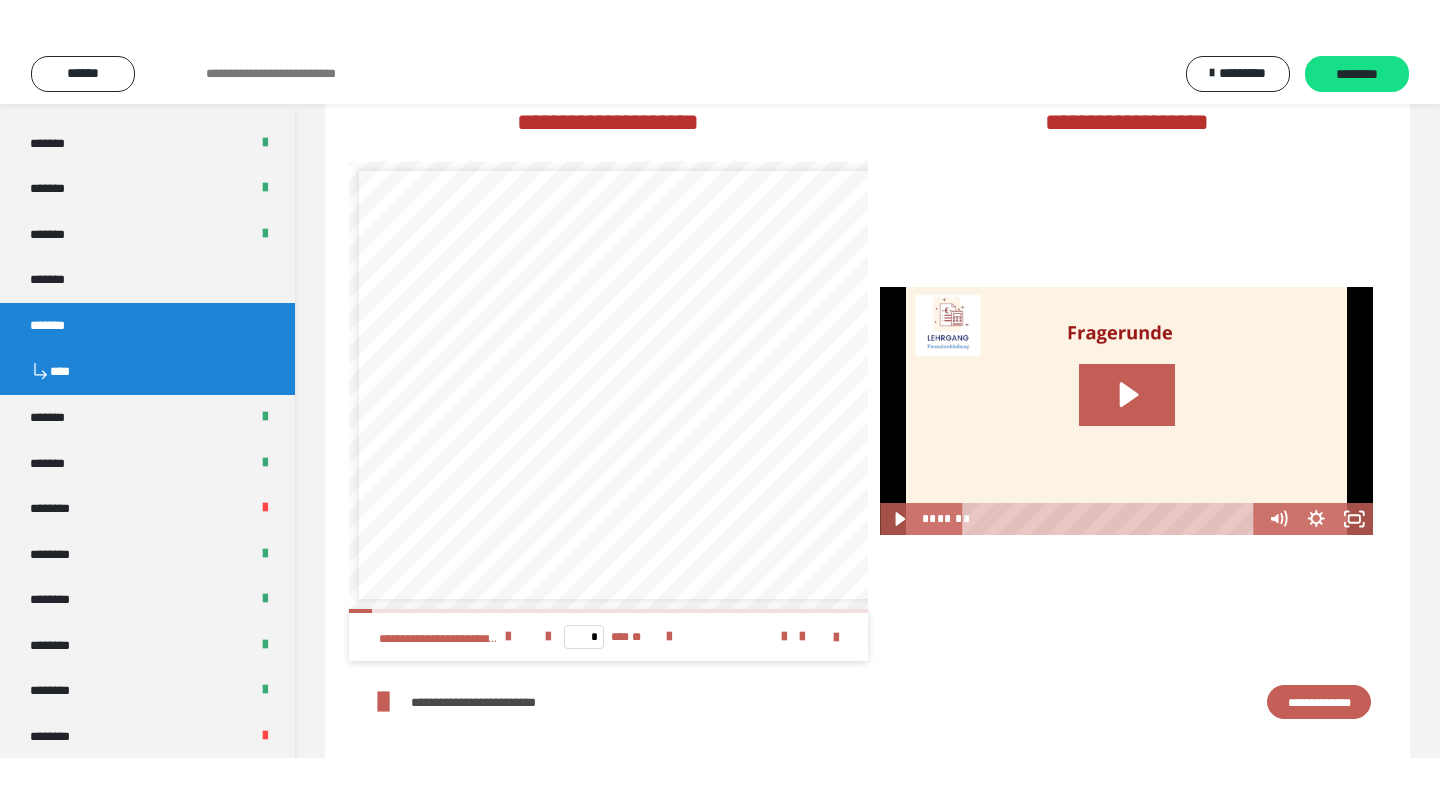 scroll, scrollTop: 2783, scrollLeft: 0, axis: vertical 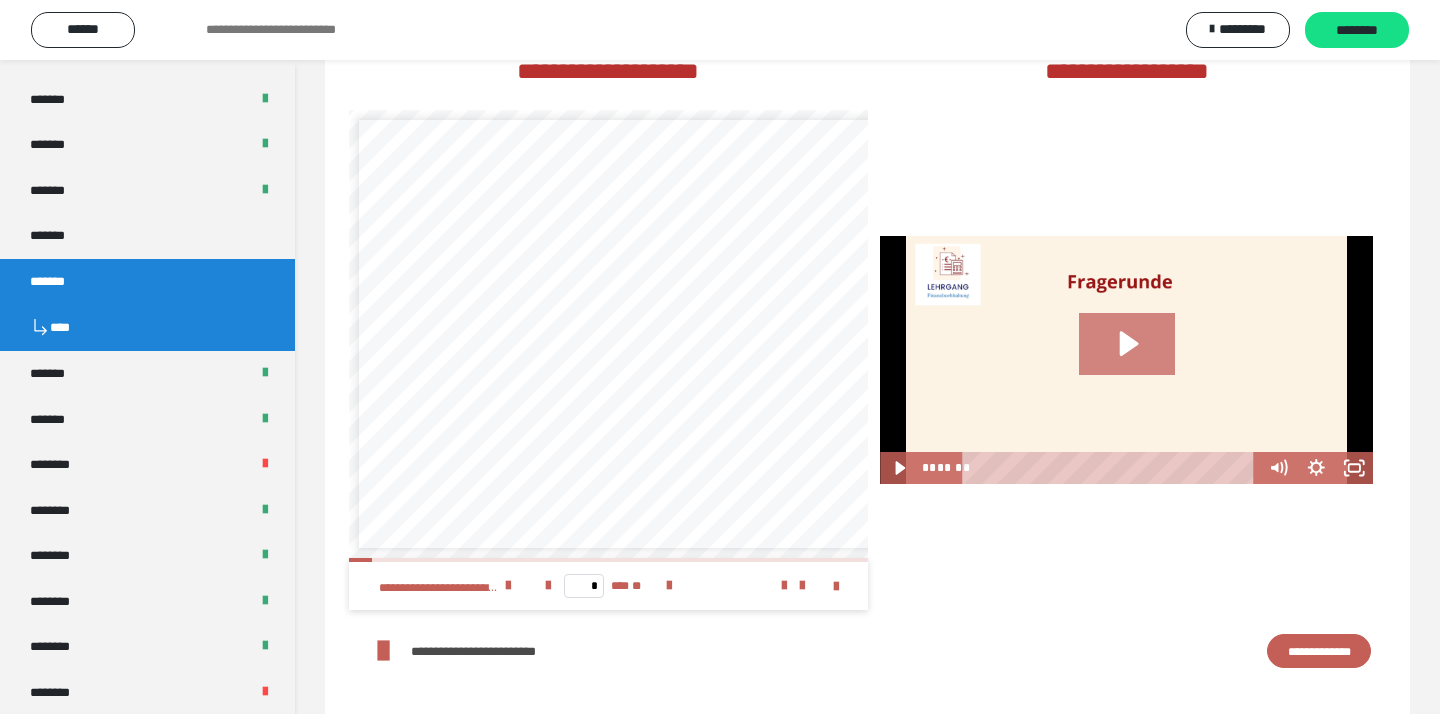 click 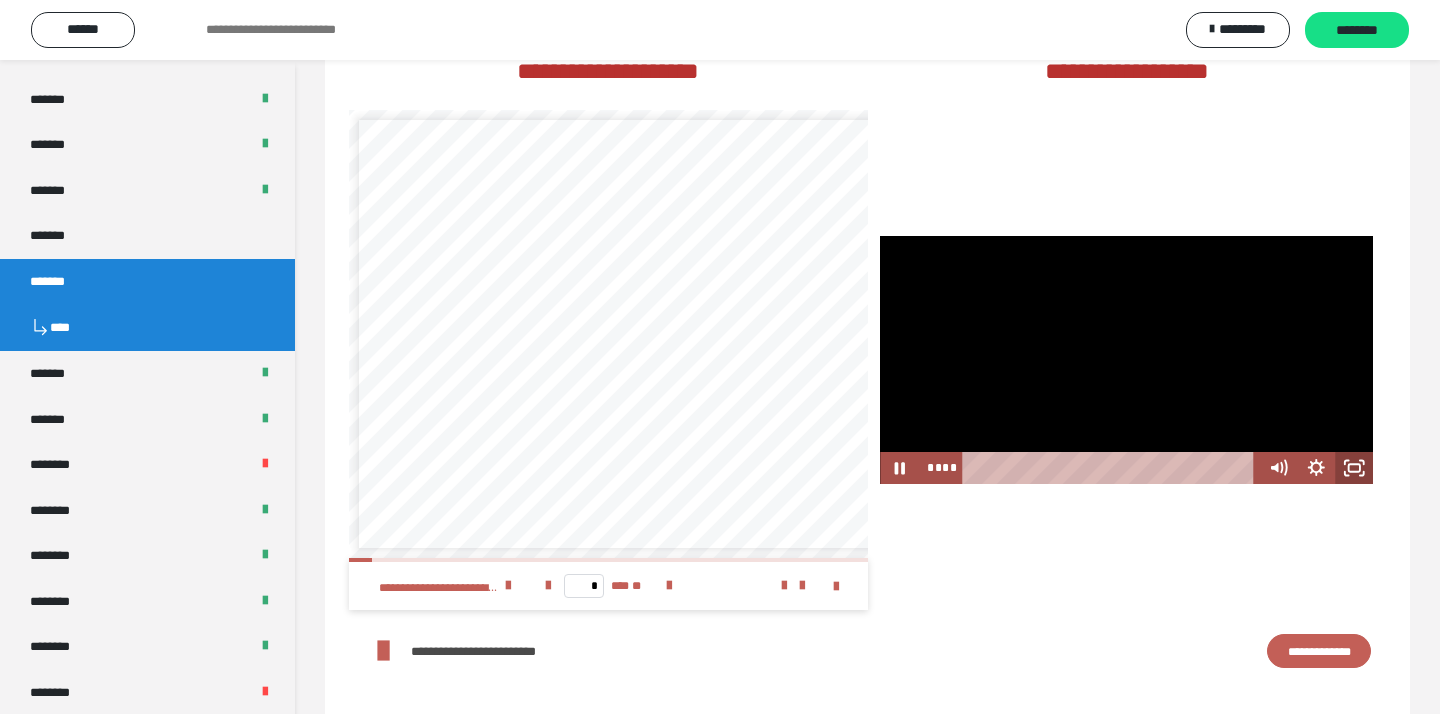 click 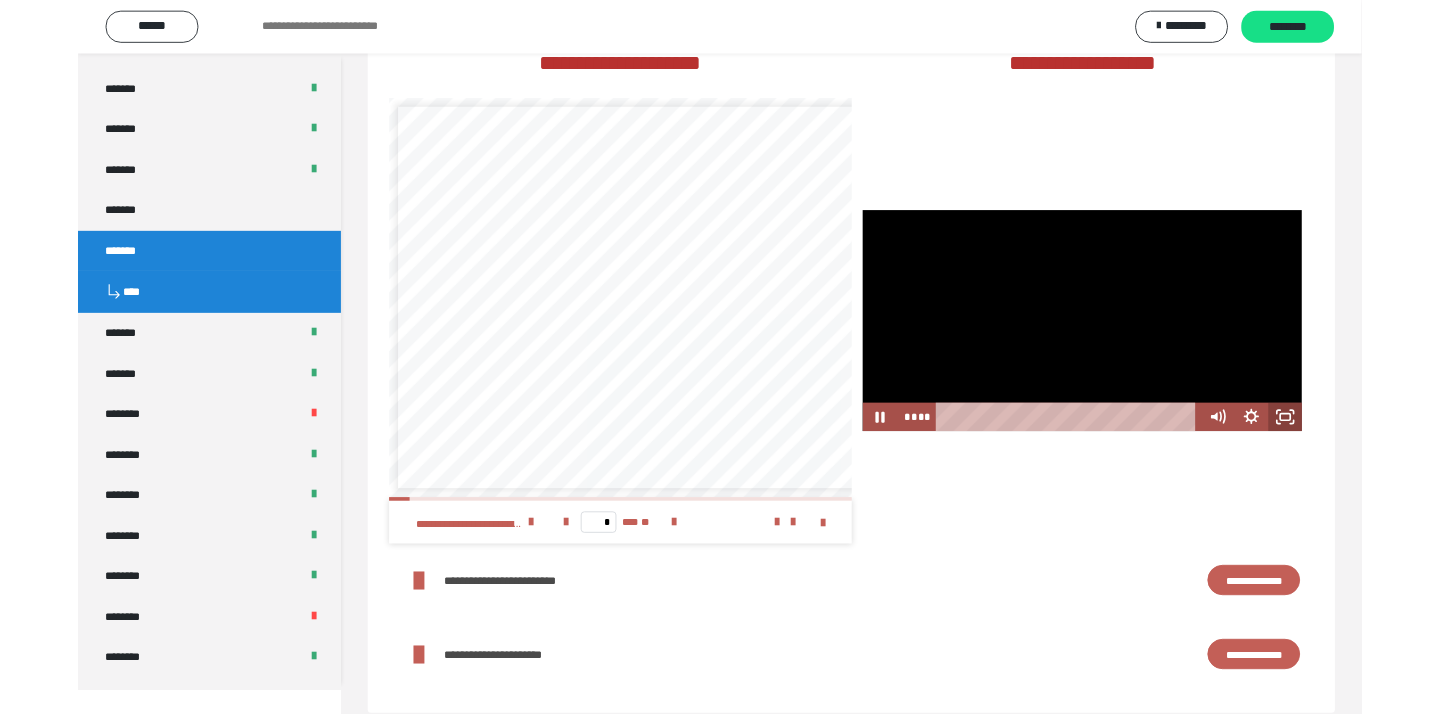 scroll, scrollTop: 2713, scrollLeft: 0, axis: vertical 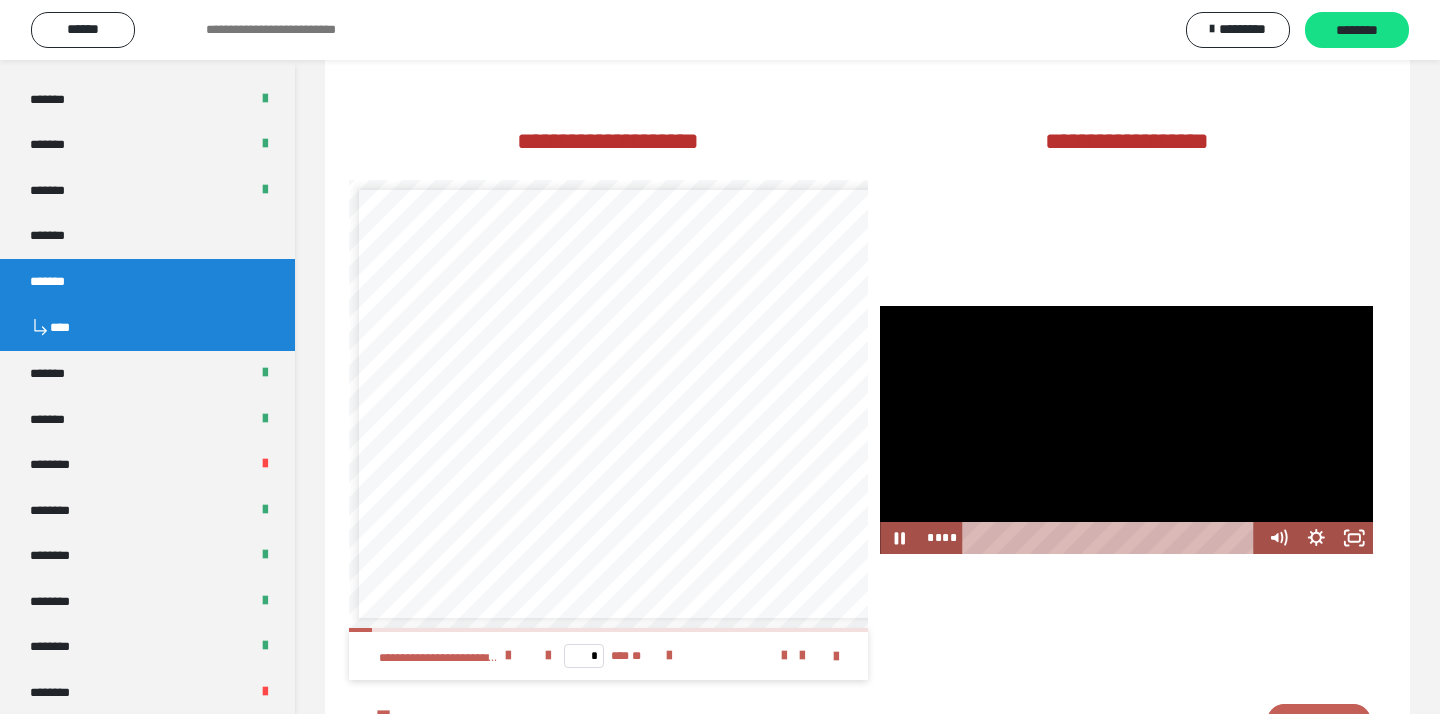 click at bounding box center (1126, 430) 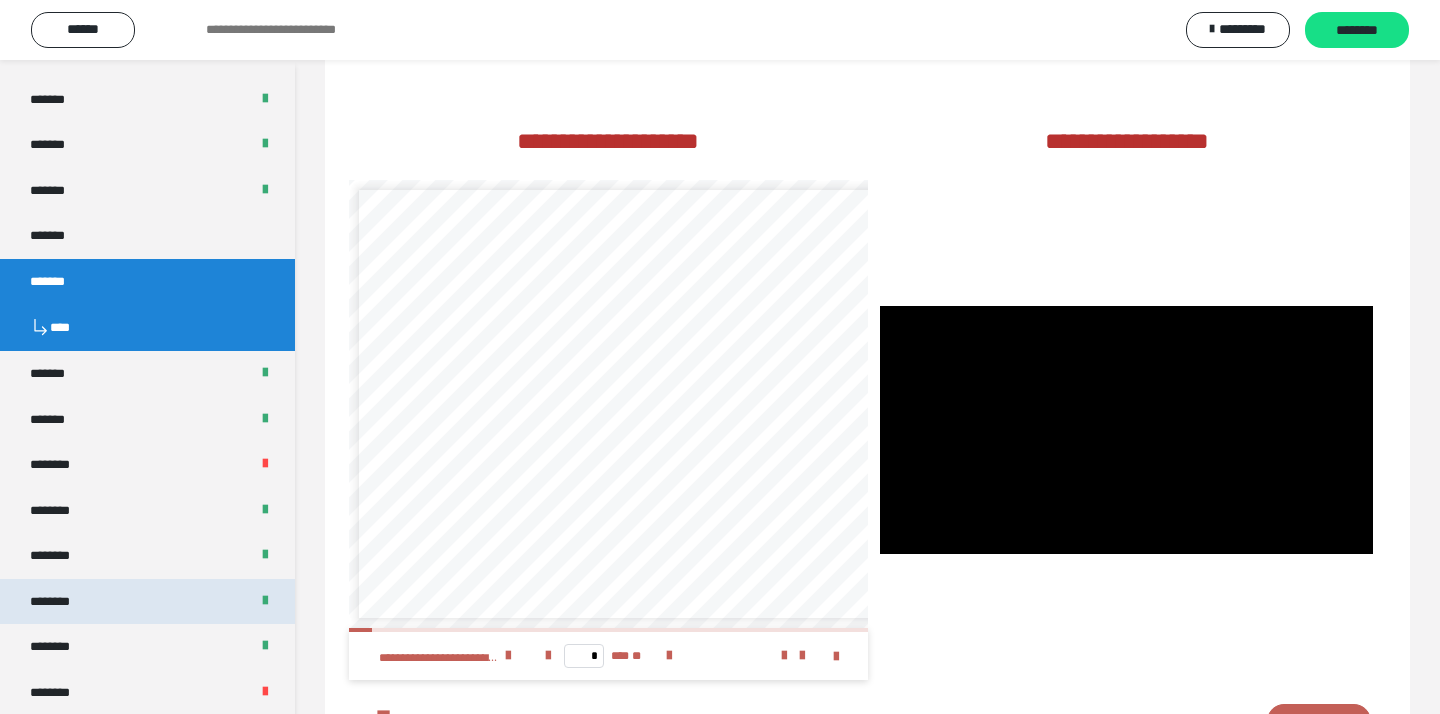 click on "********" at bounding box center (60, 602) 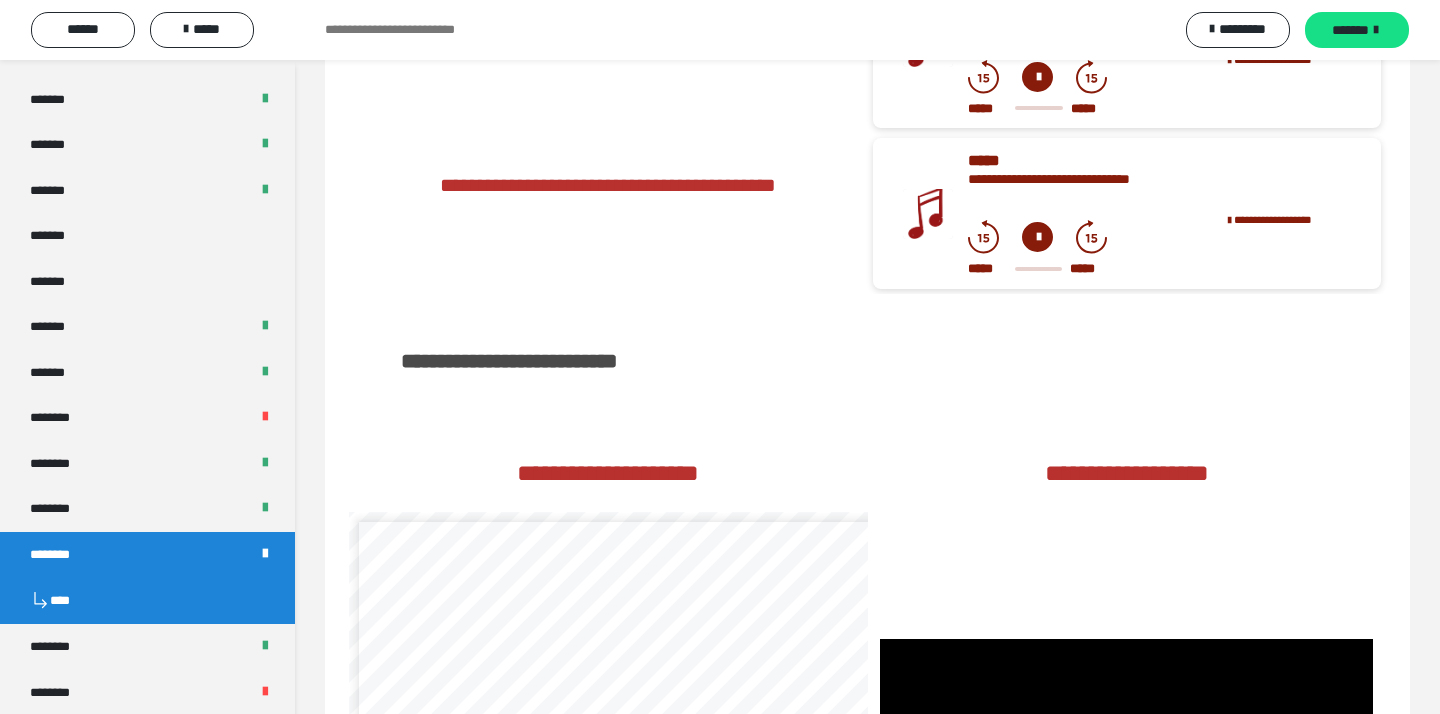 scroll, scrollTop: 3045, scrollLeft: 0, axis: vertical 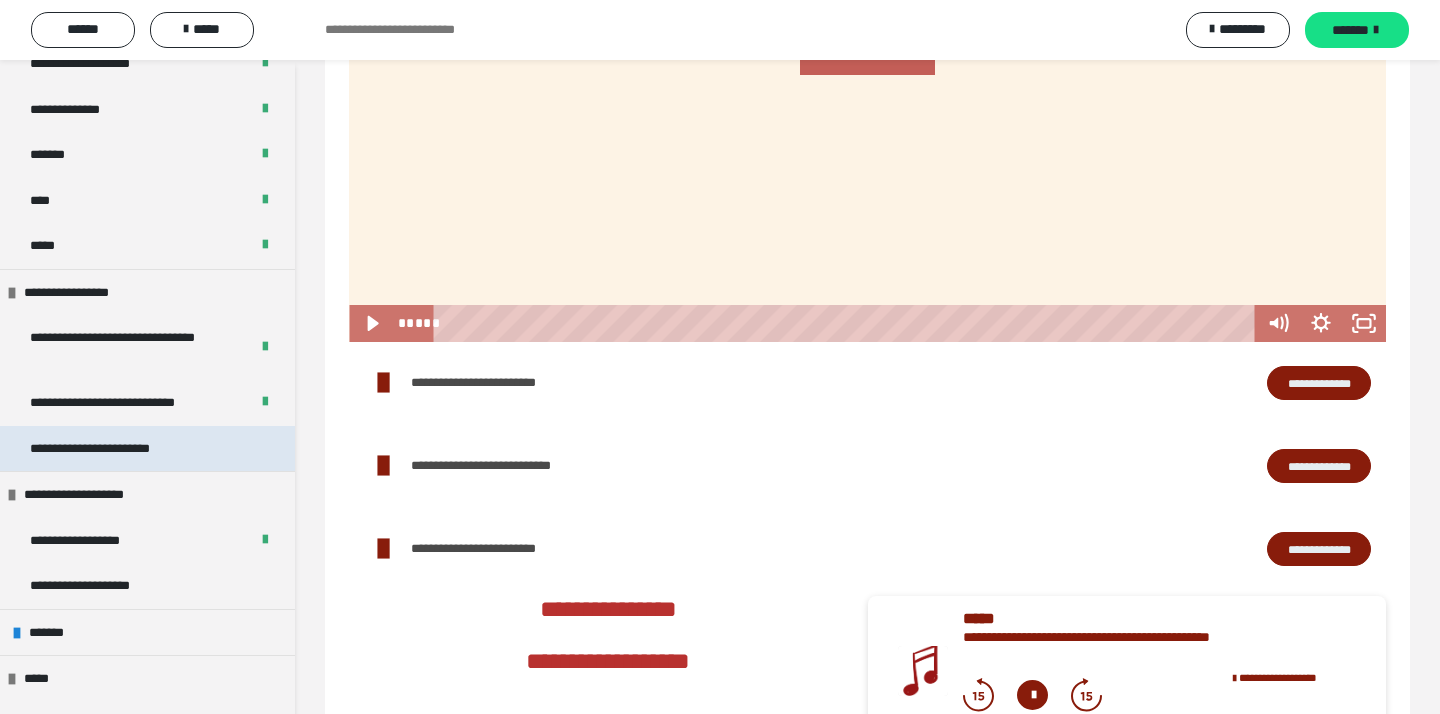 click on "**********" at bounding box center (117, 449) 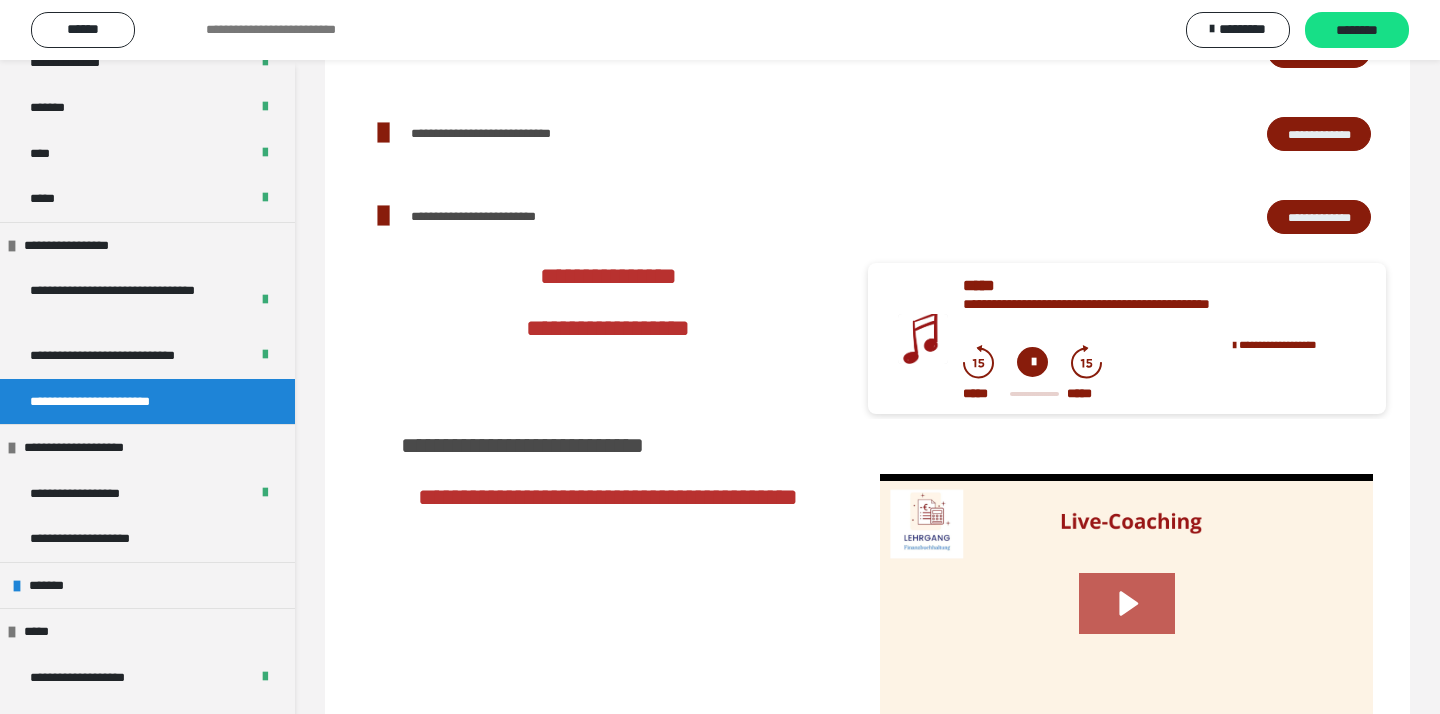 scroll, scrollTop: 1850, scrollLeft: 0, axis: vertical 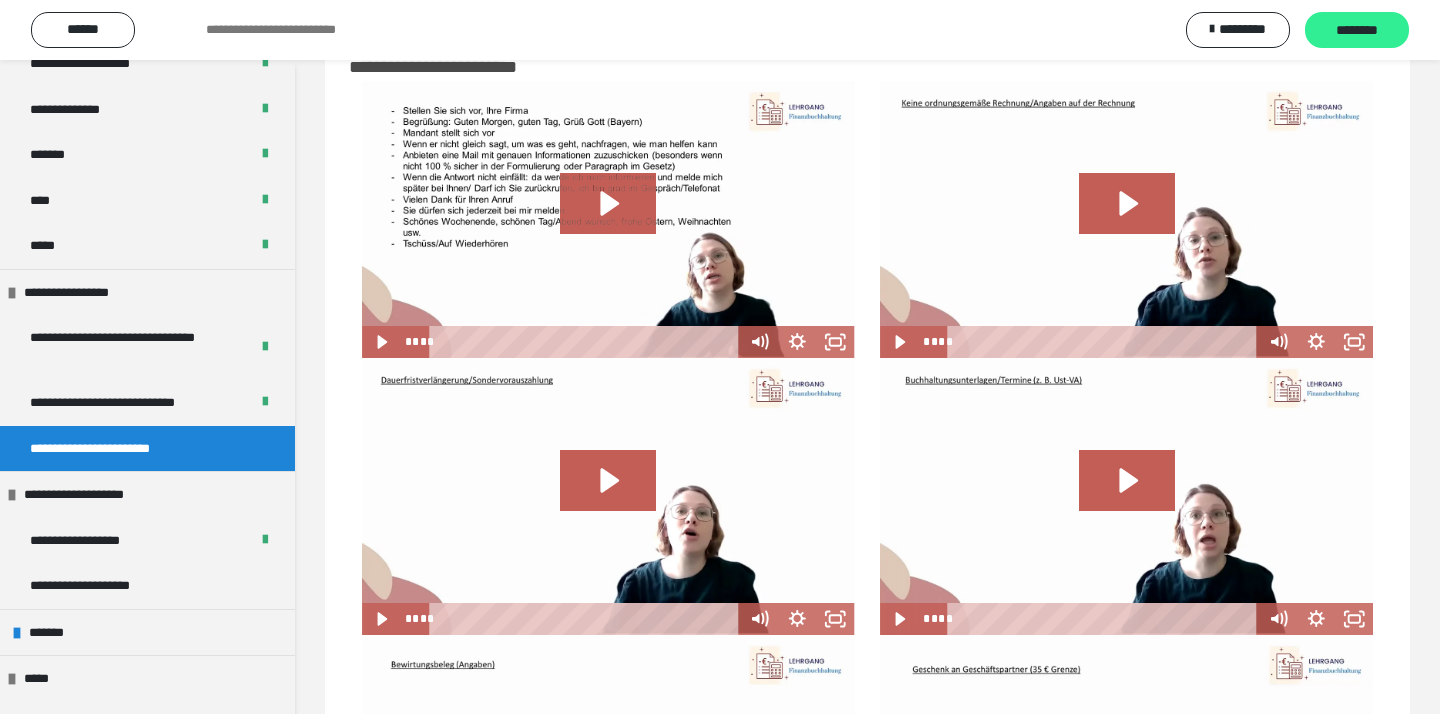 click on "********" at bounding box center [1357, 31] 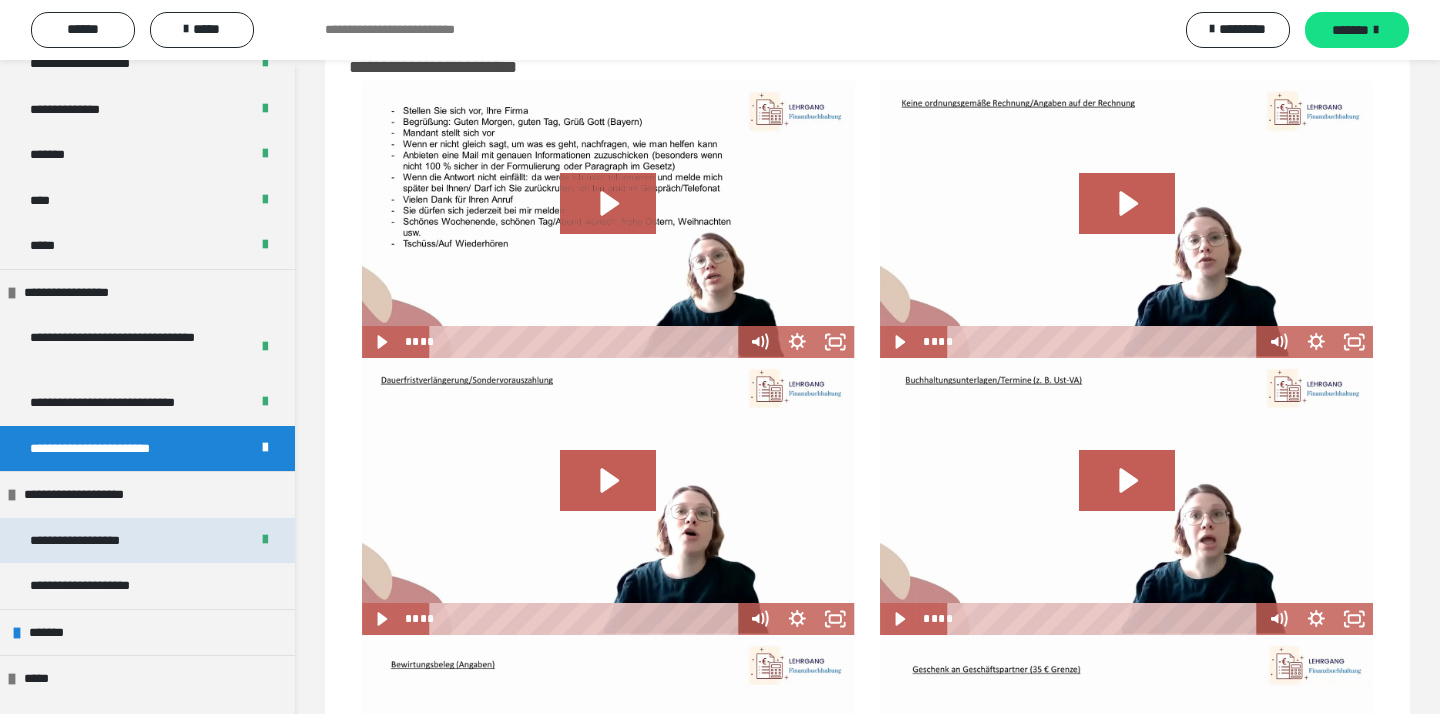 click on "**********" at bounding box center [147, 541] 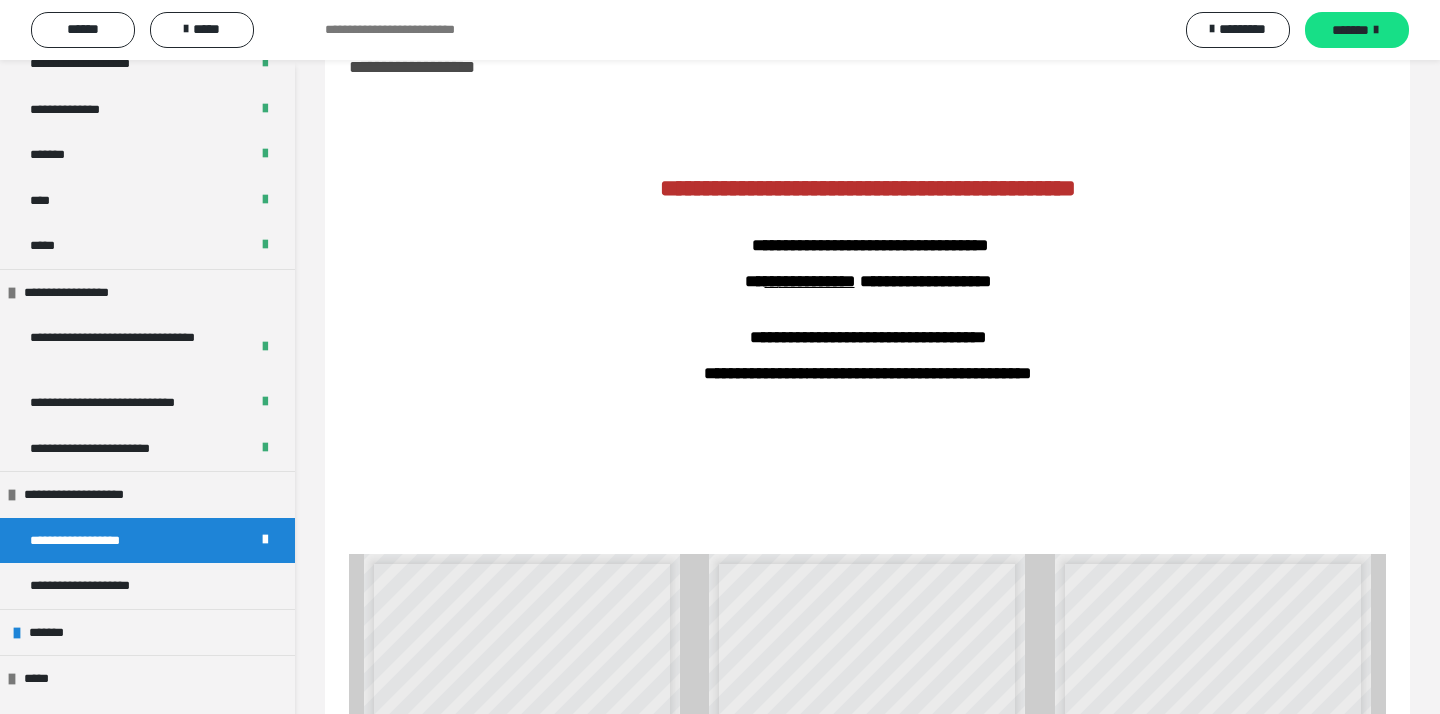 click on "**********" at bounding box center [867, 317] 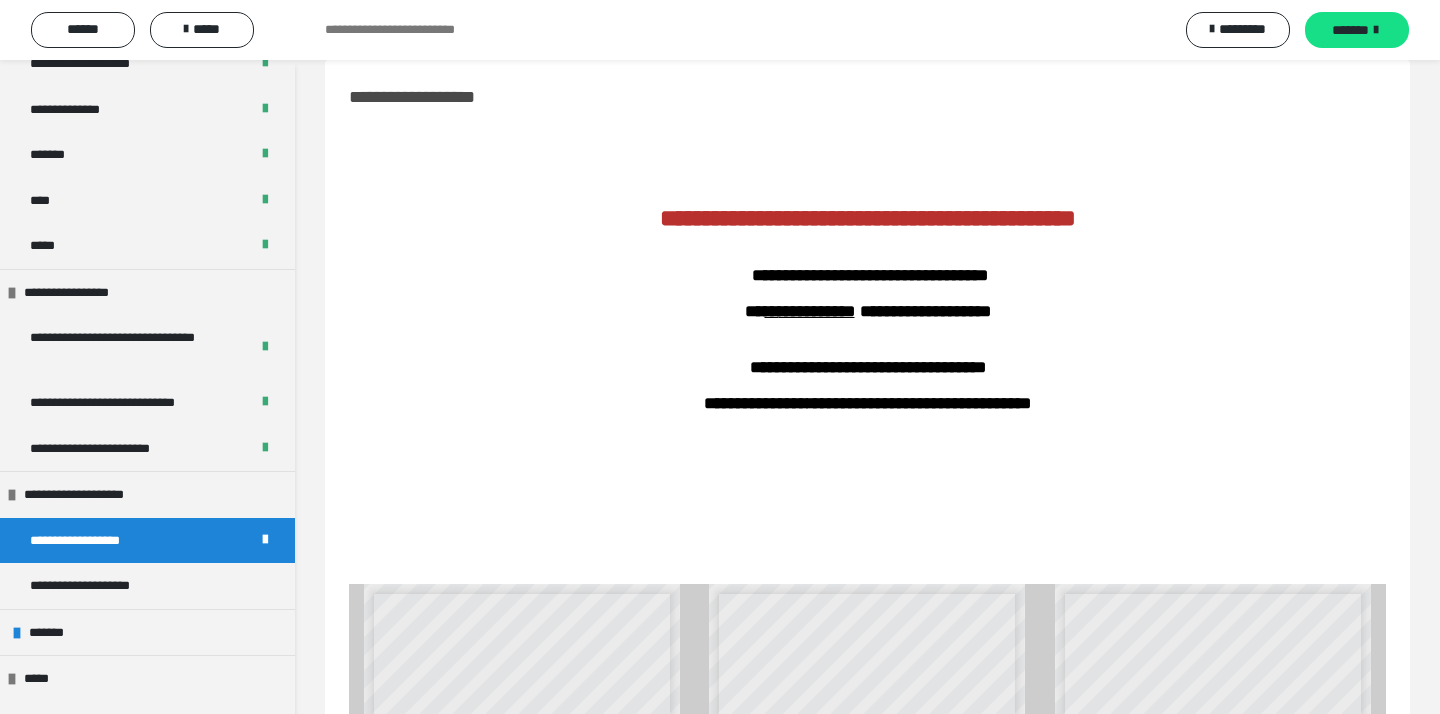 scroll, scrollTop: 0, scrollLeft: 0, axis: both 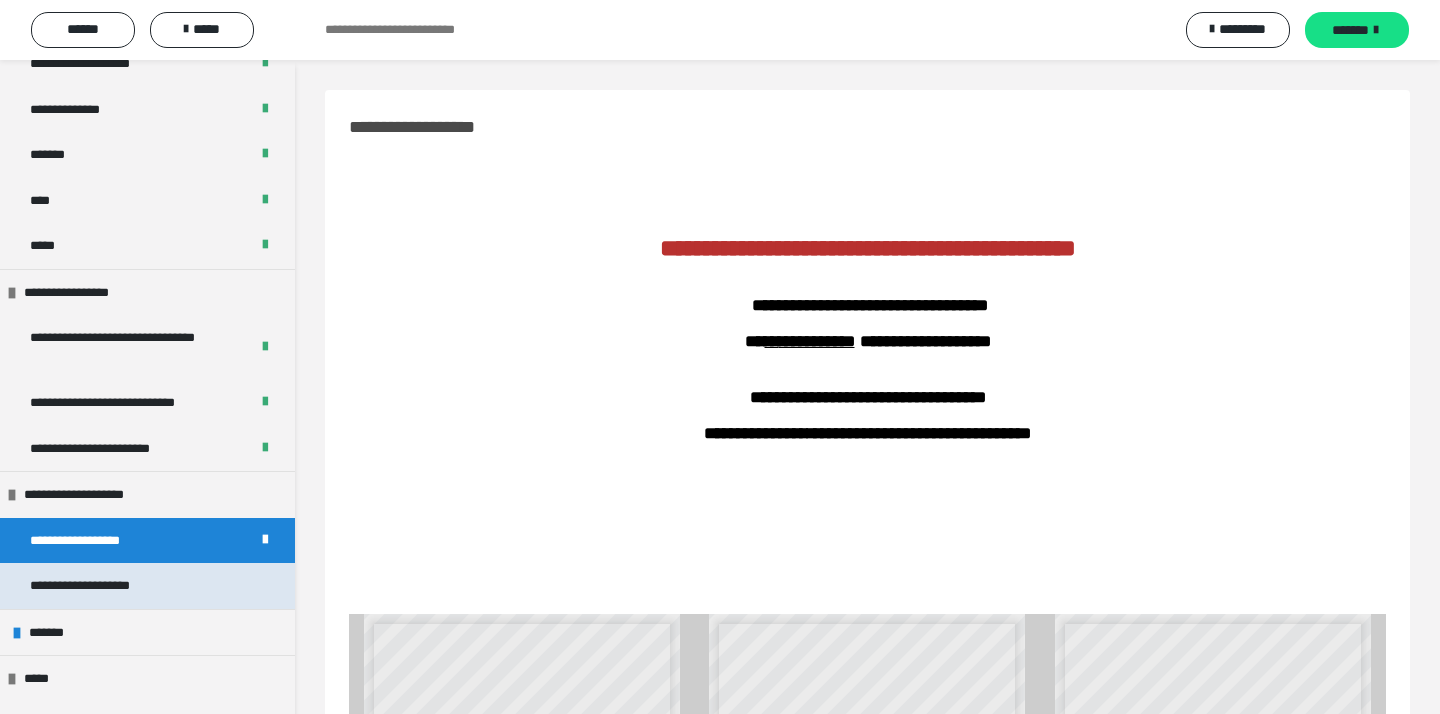 click on "**********" at bounding box center (102, 586) 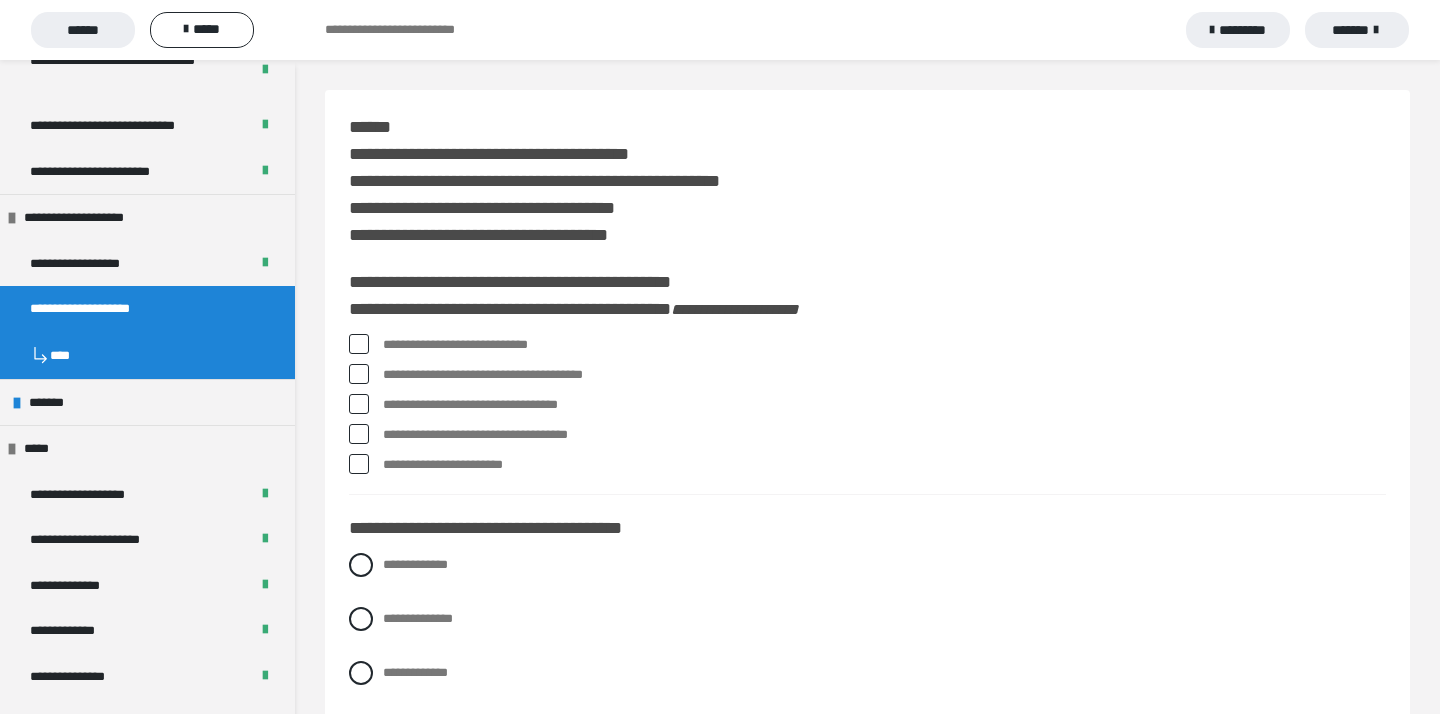 scroll, scrollTop: 2073, scrollLeft: 0, axis: vertical 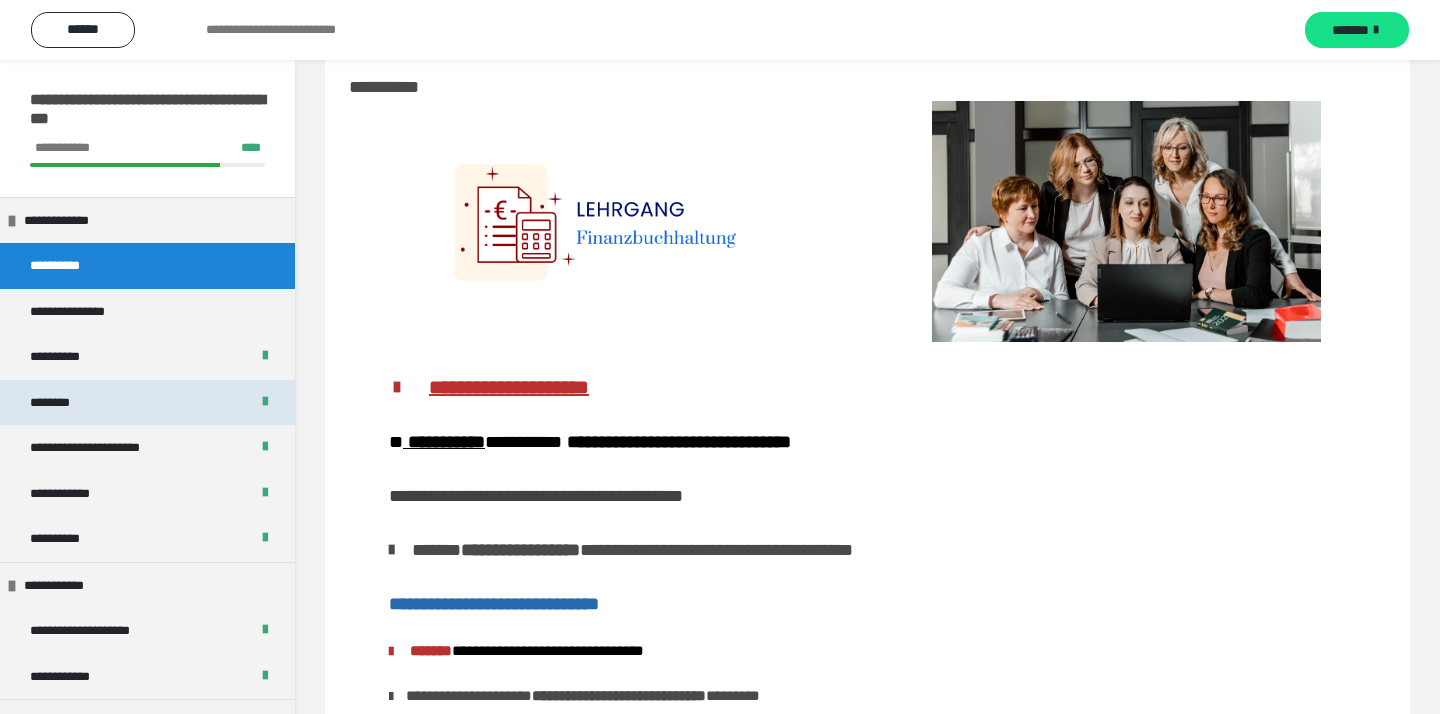 click on "********" at bounding box center (59, 403) 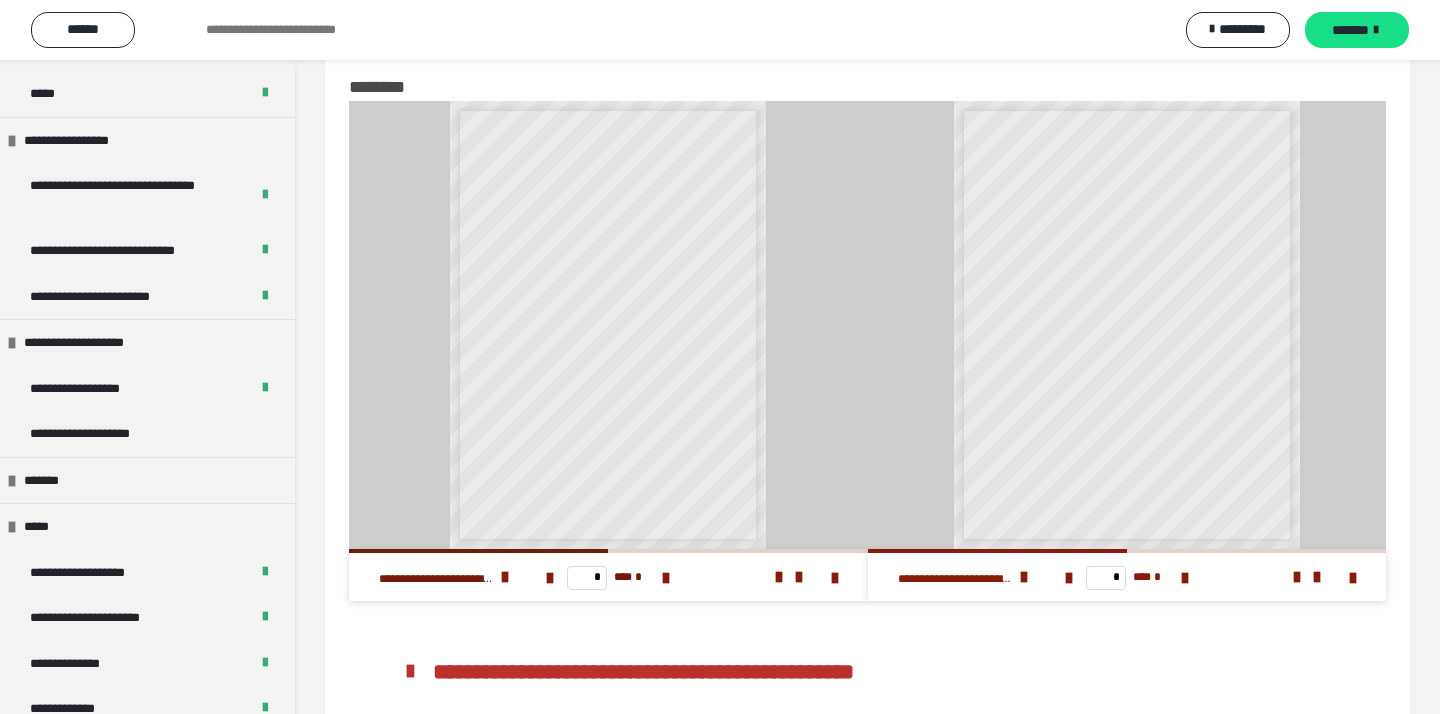 scroll, scrollTop: 2000, scrollLeft: 0, axis: vertical 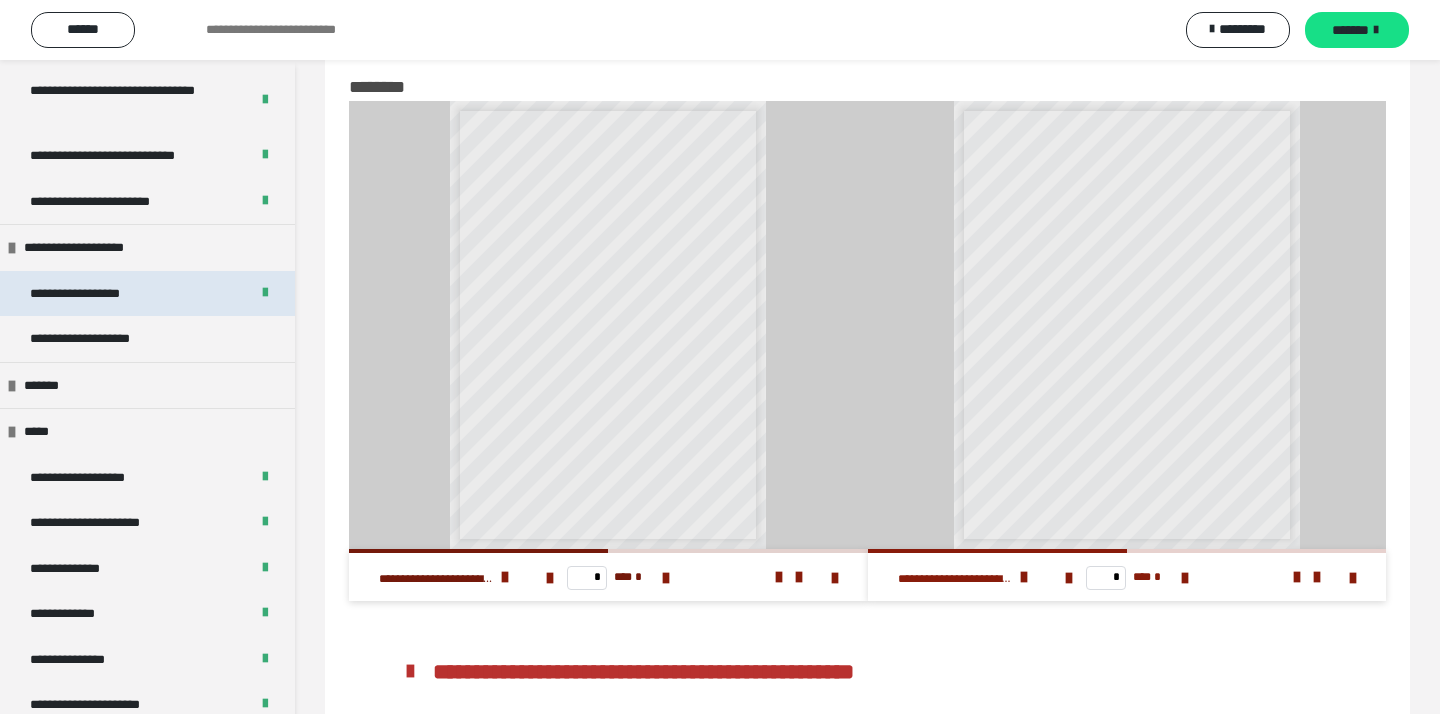 click on "**********" at bounding box center (98, 294) 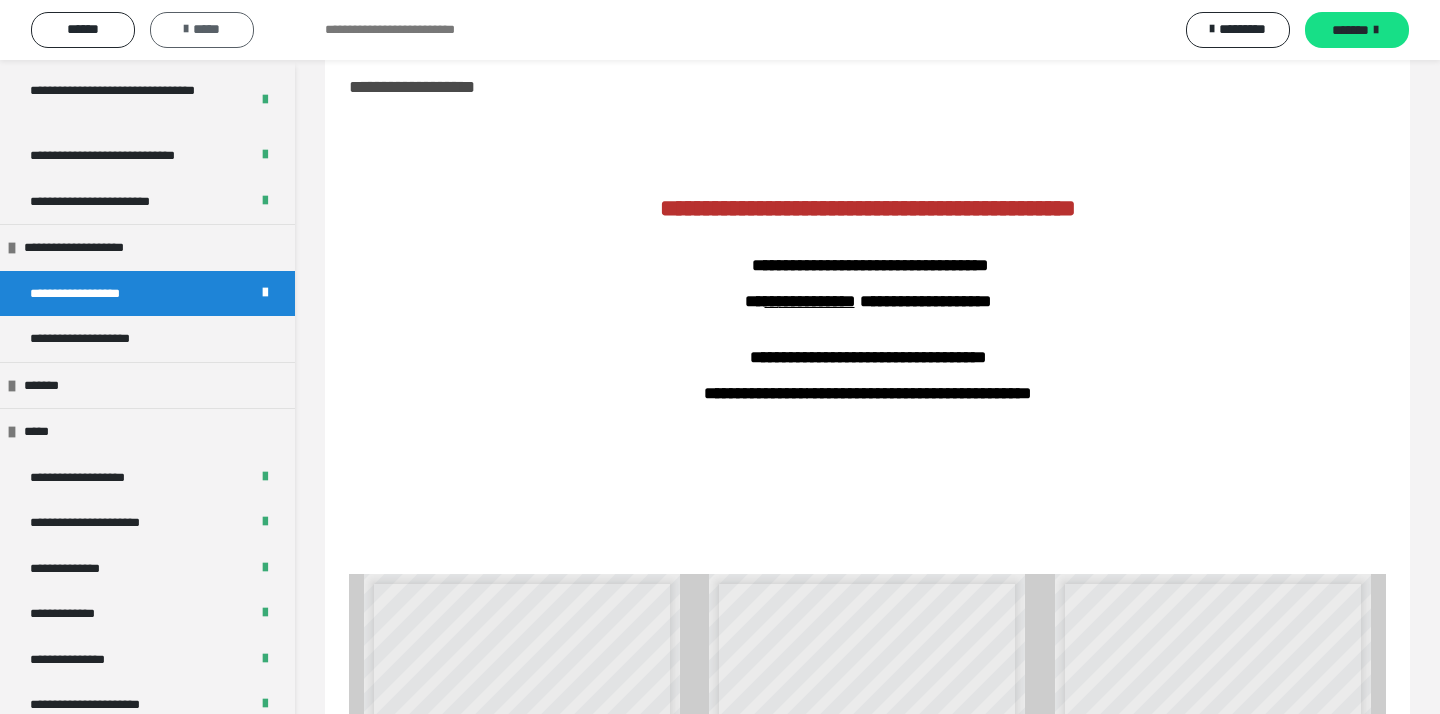 click on "*****" at bounding box center (202, 30) 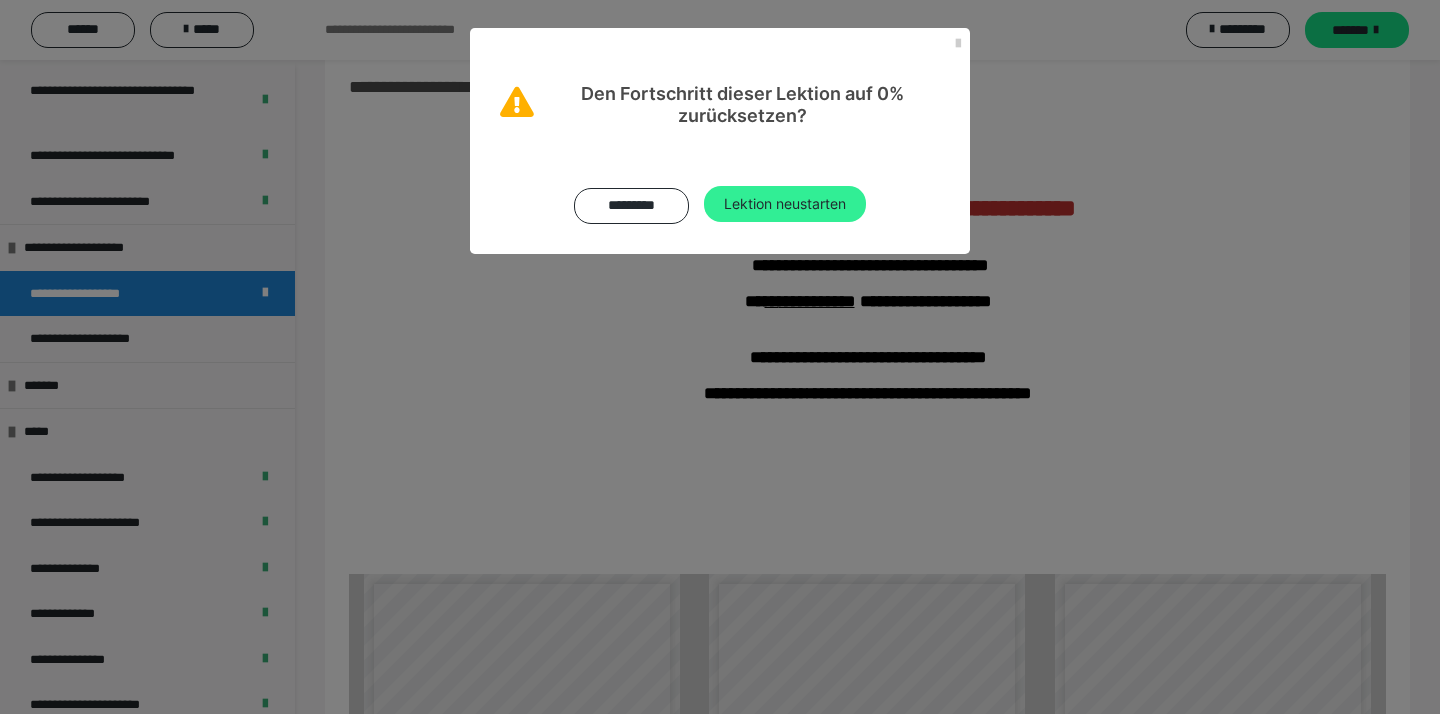 click on "Lektion neustarten" at bounding box center (785, 204) 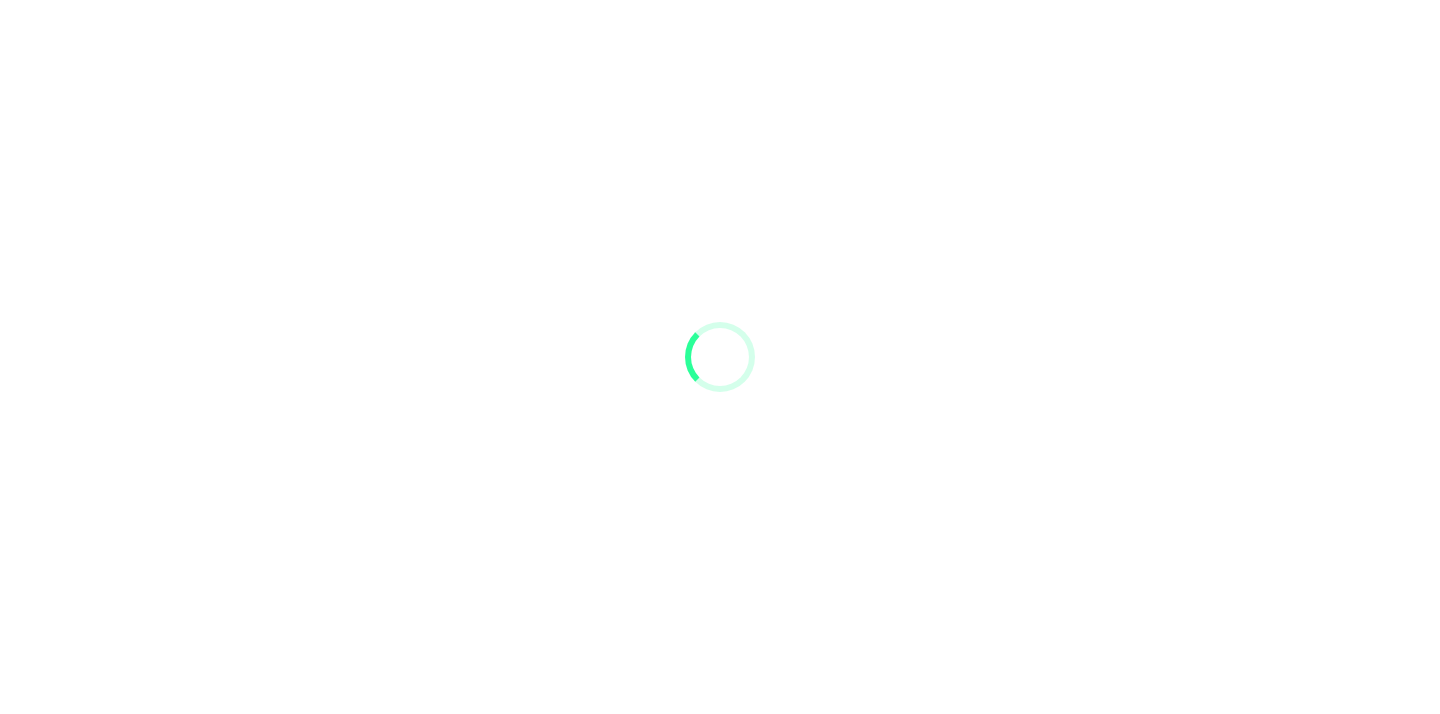 scroll, scrollTop: 0, scrollLeft: 0, axis: both 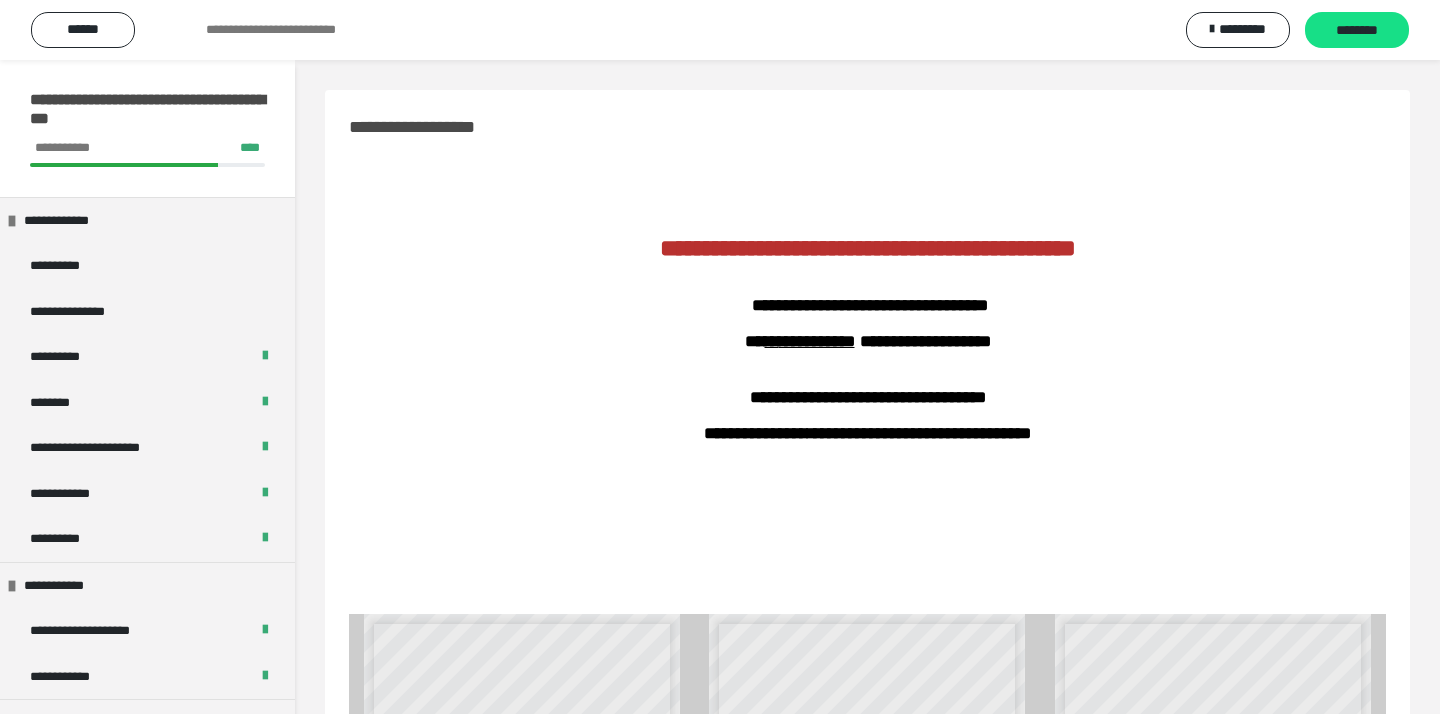 click on "**" at bounding box center (772, 341) 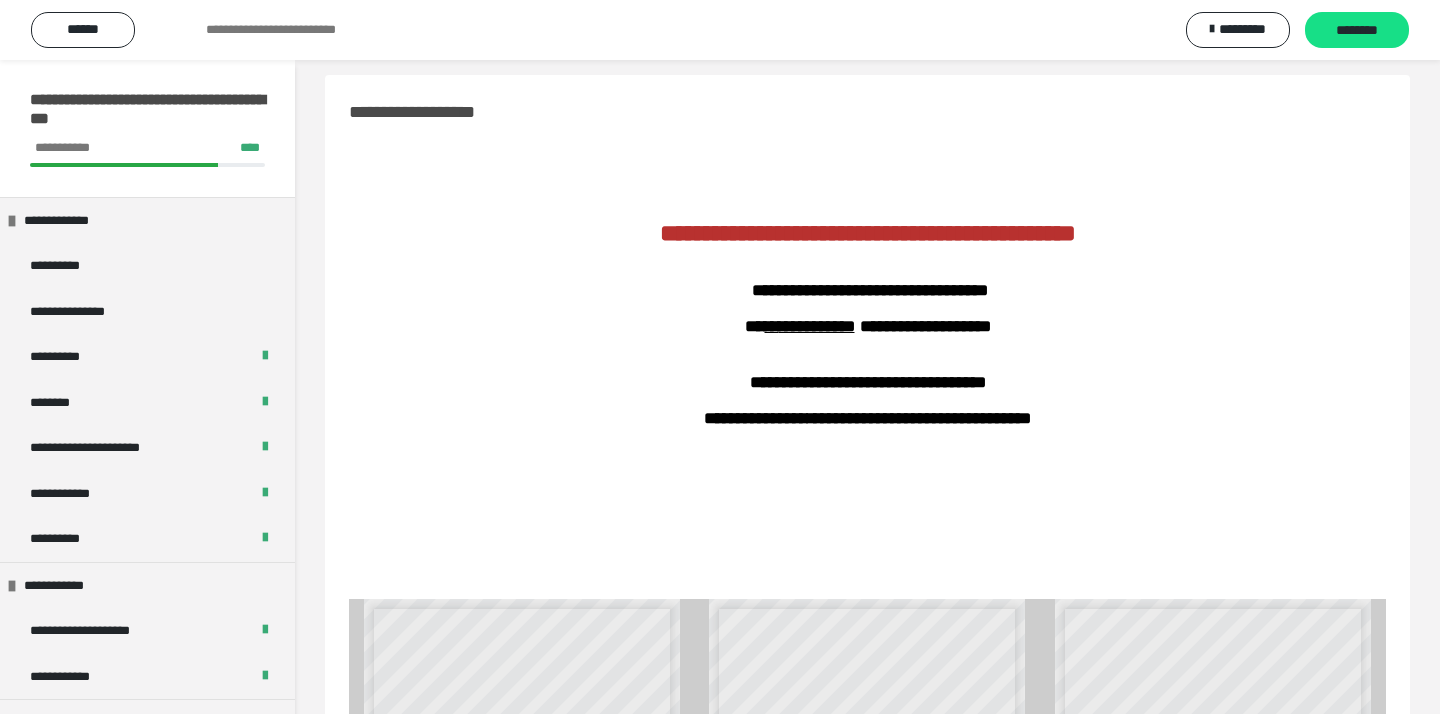 scroll, scrollTop: 0, scrollLeft: 0, axis: both 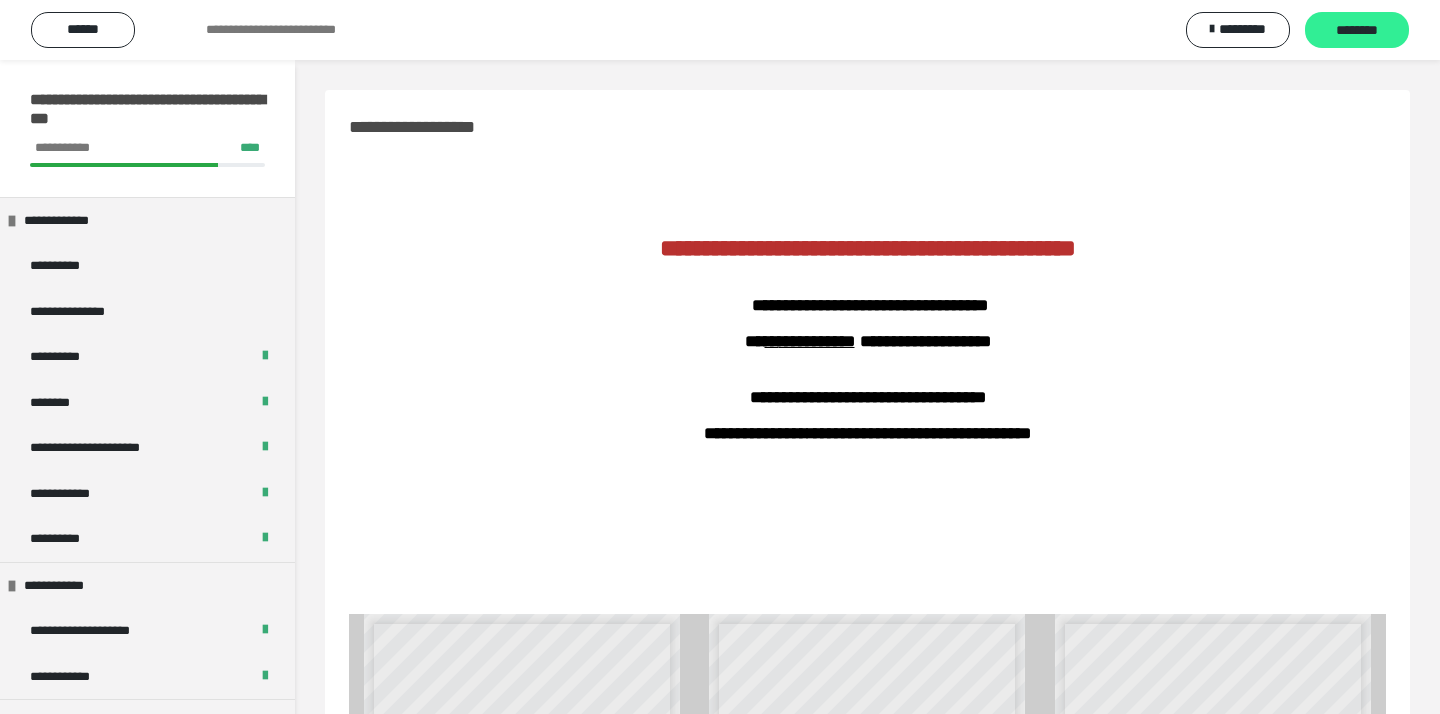 click on "********" at bounding box center [1357, 31] 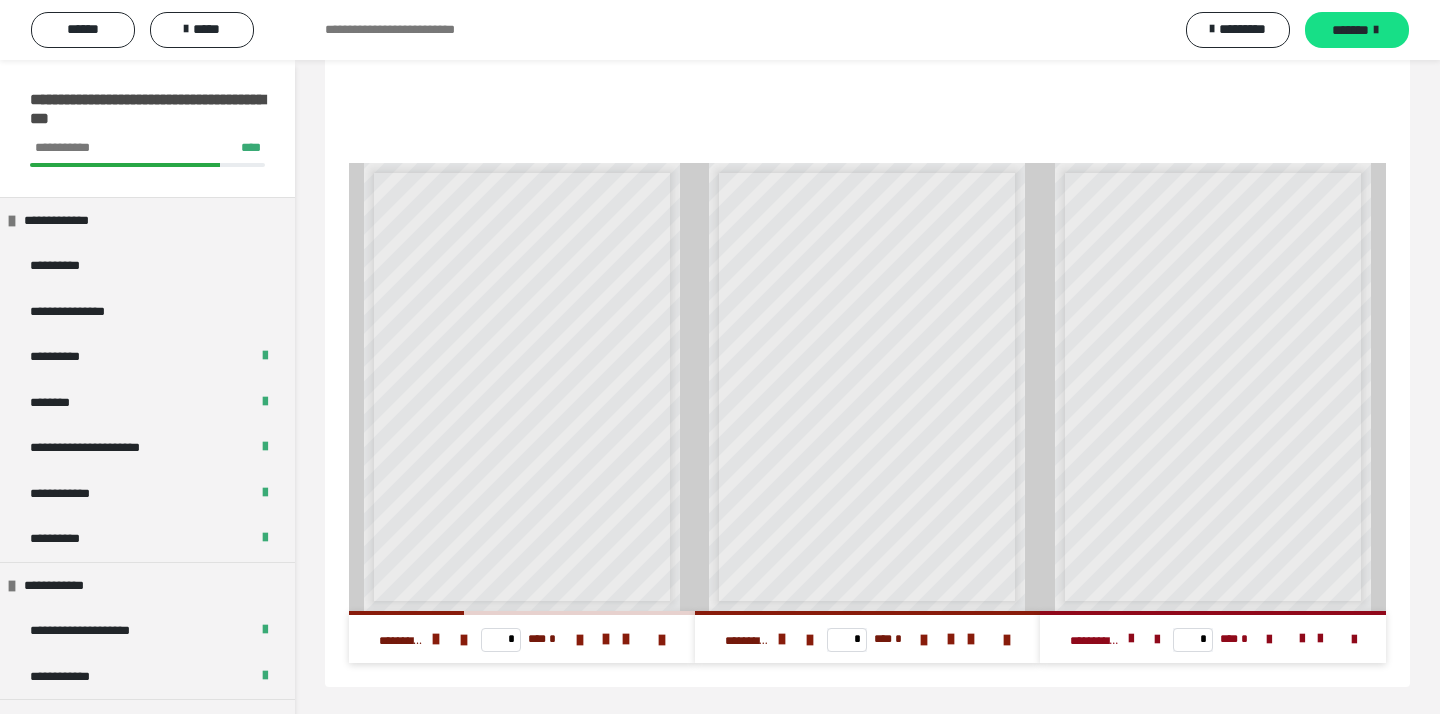 scroll, scrollTop: 454, scrollLeft: 0, axis: vertical 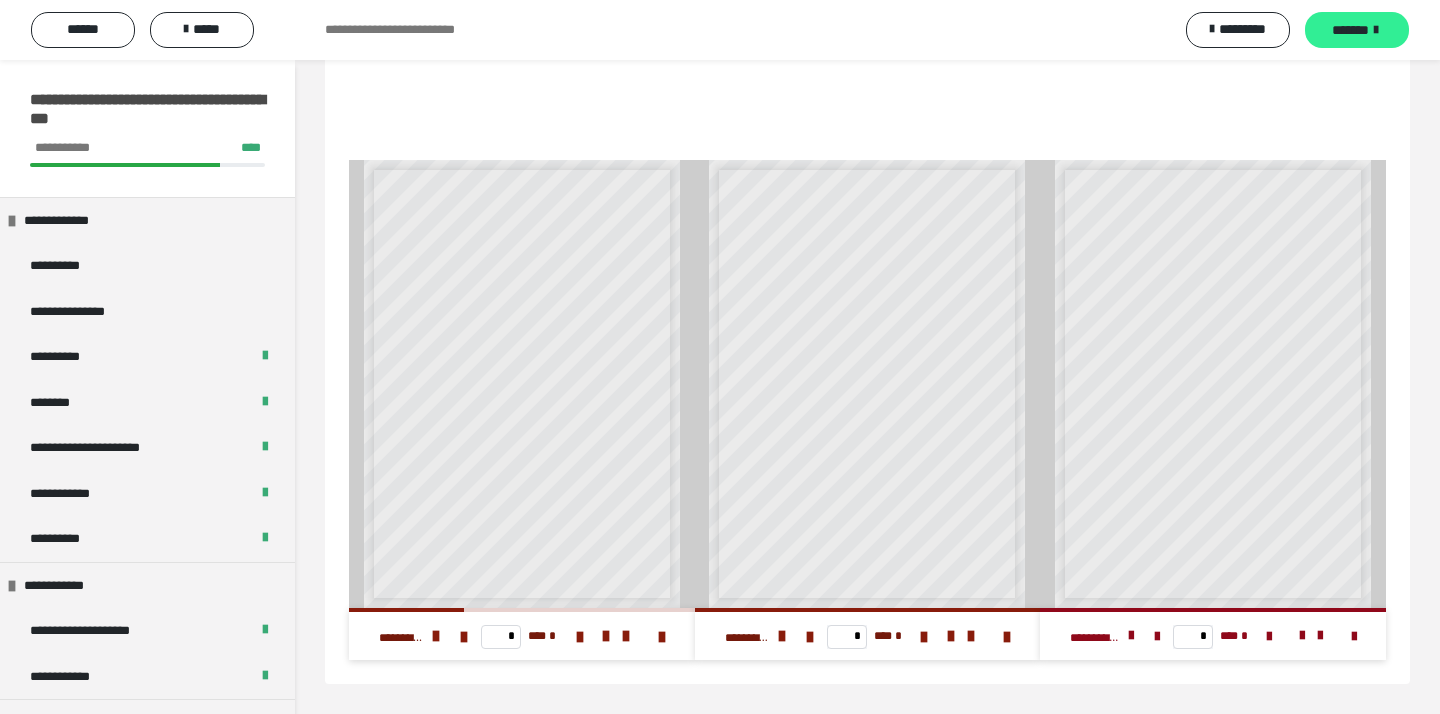 click on "*******" at bounding box center (1350, 30) 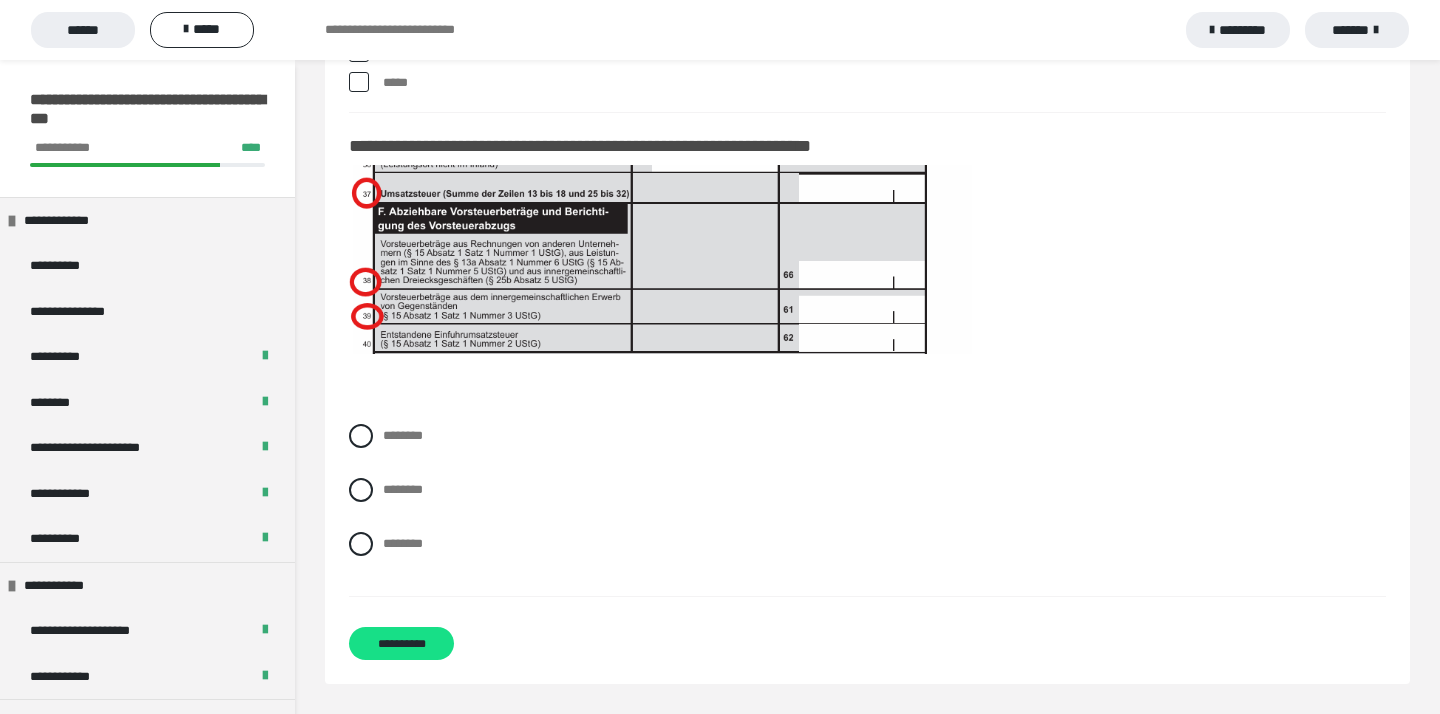 scroll, scrollTop: 17910, scrollLeft: 0, axis: vertical 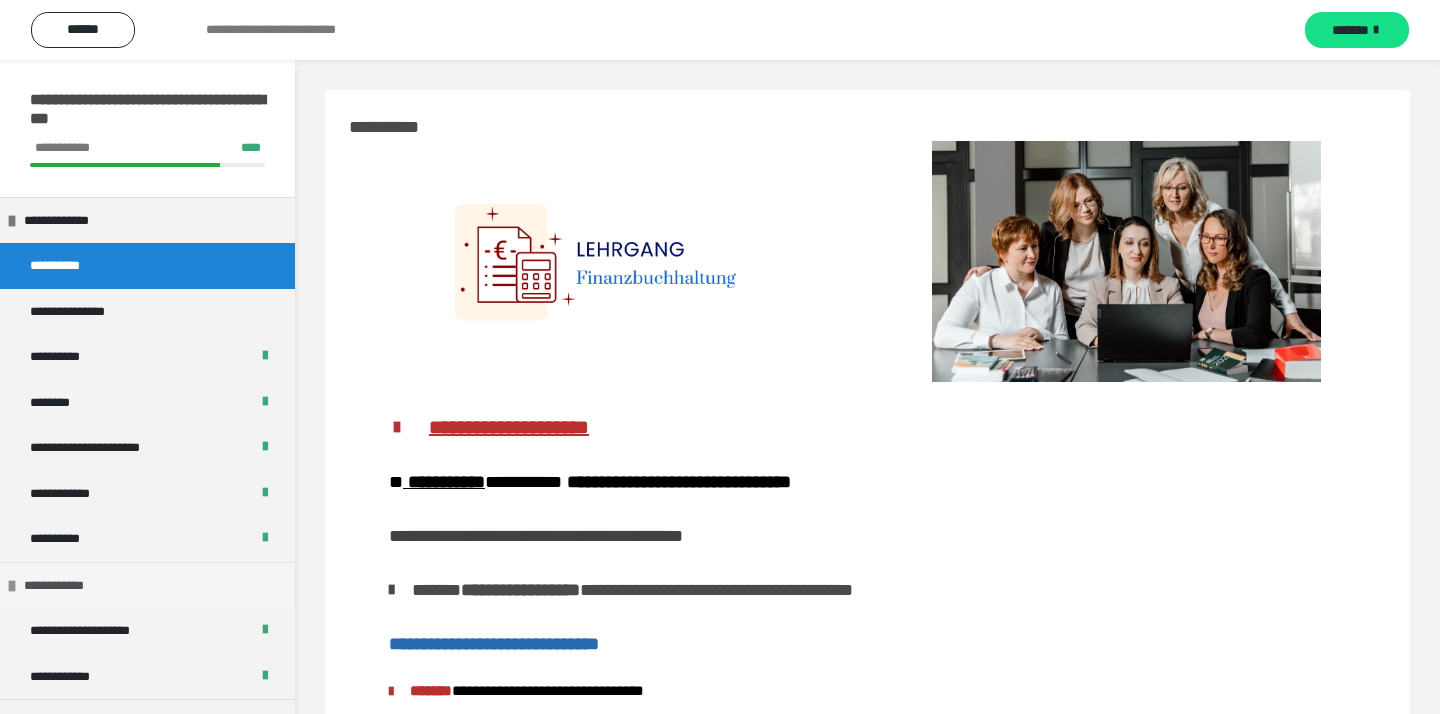 click on "**********" at bounding box center [147, 585] 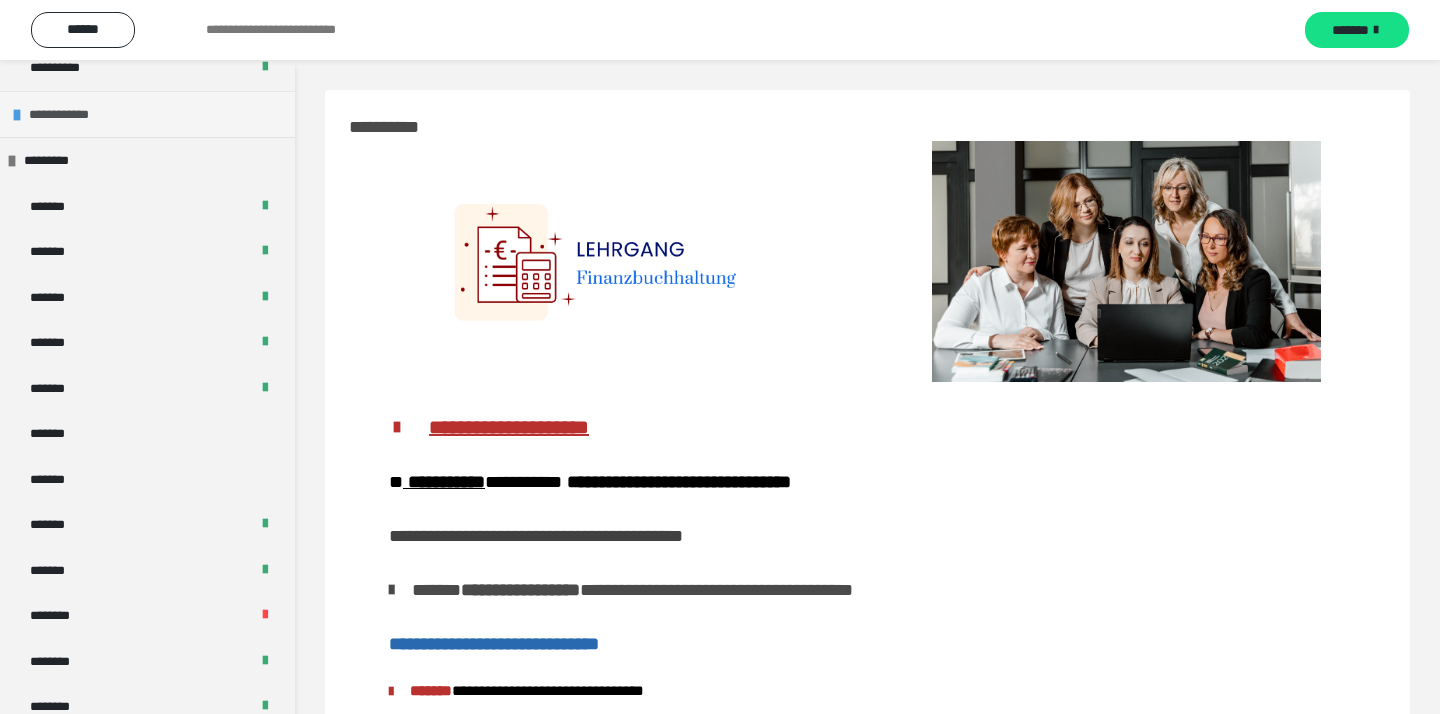 scroll, scrollTop: 480, scrollLeft: 0, axis: vertical 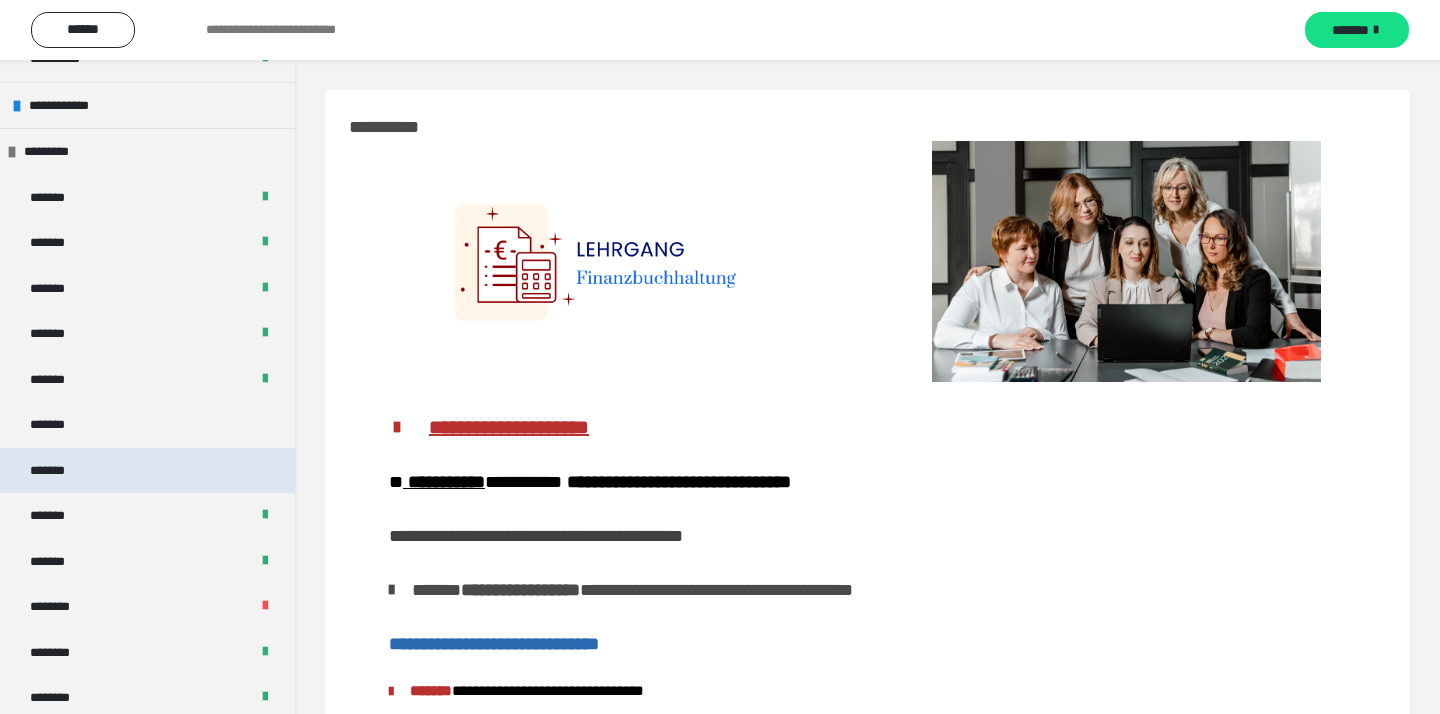 click on "*******" at bounding box center [147, 471] 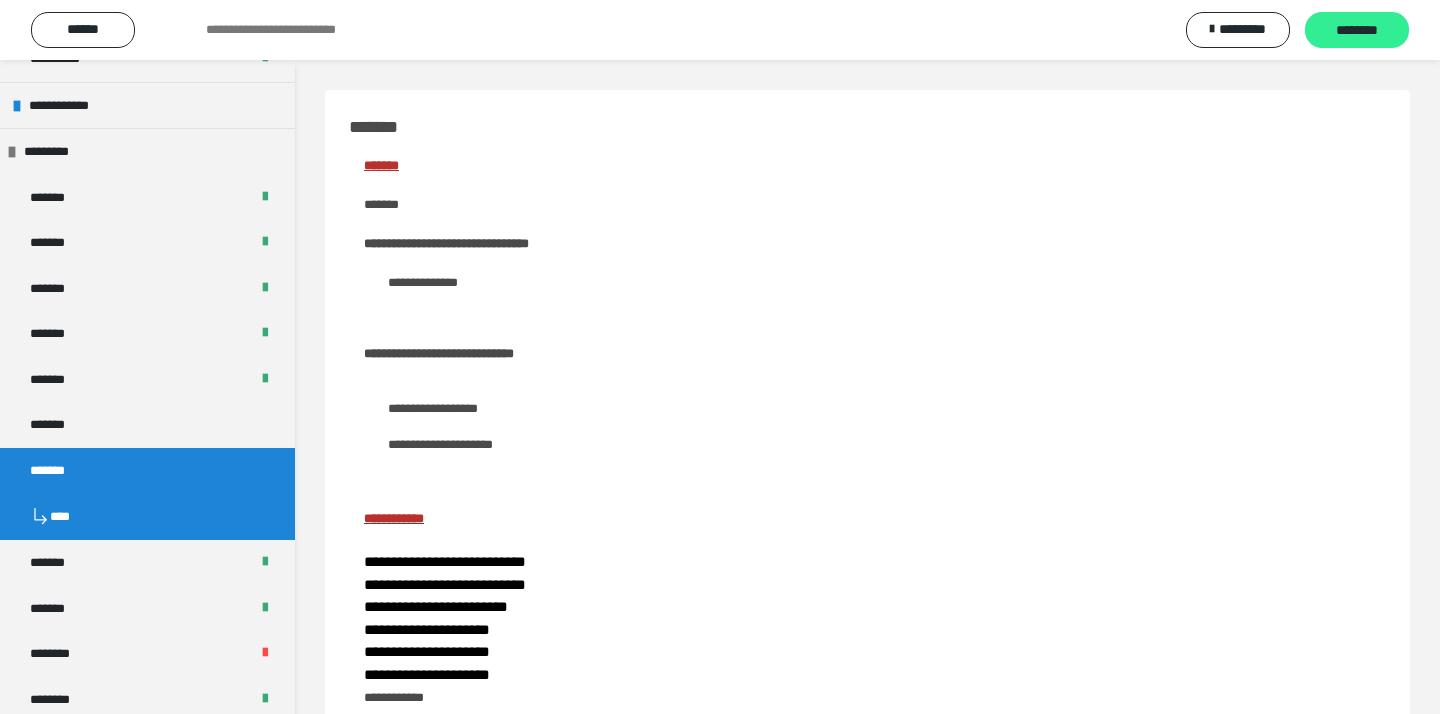 click on "********" at bounding box center (1357, 31) 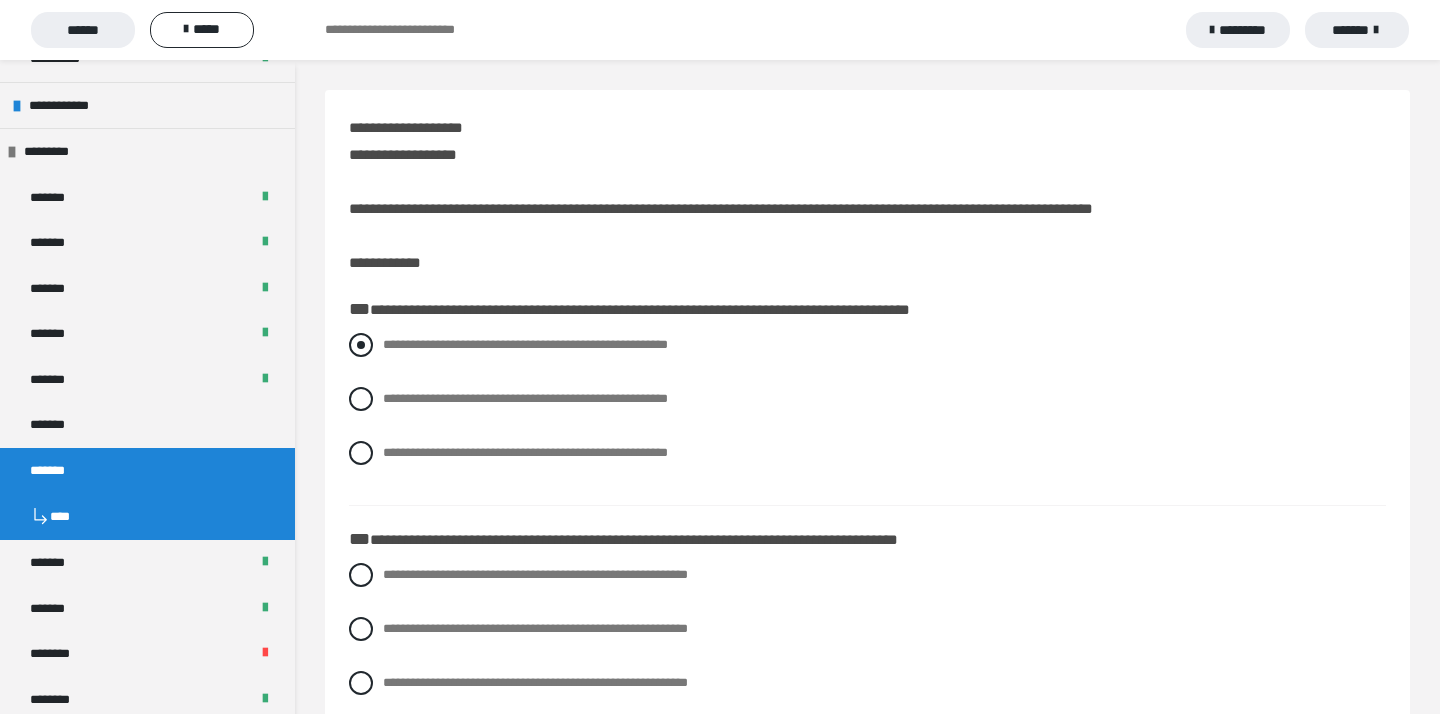 click at bounding box center [361, 345] 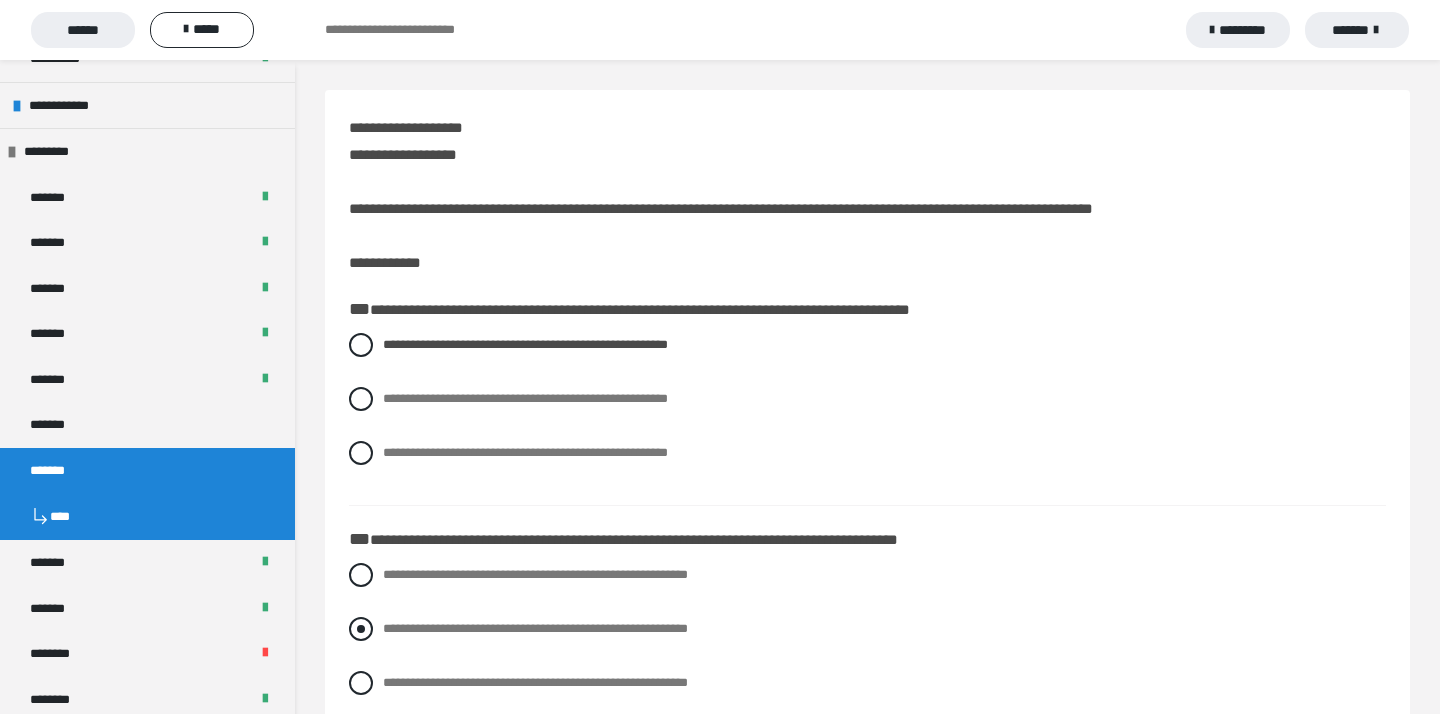 click on "**********" at bounding box center (389, 393) 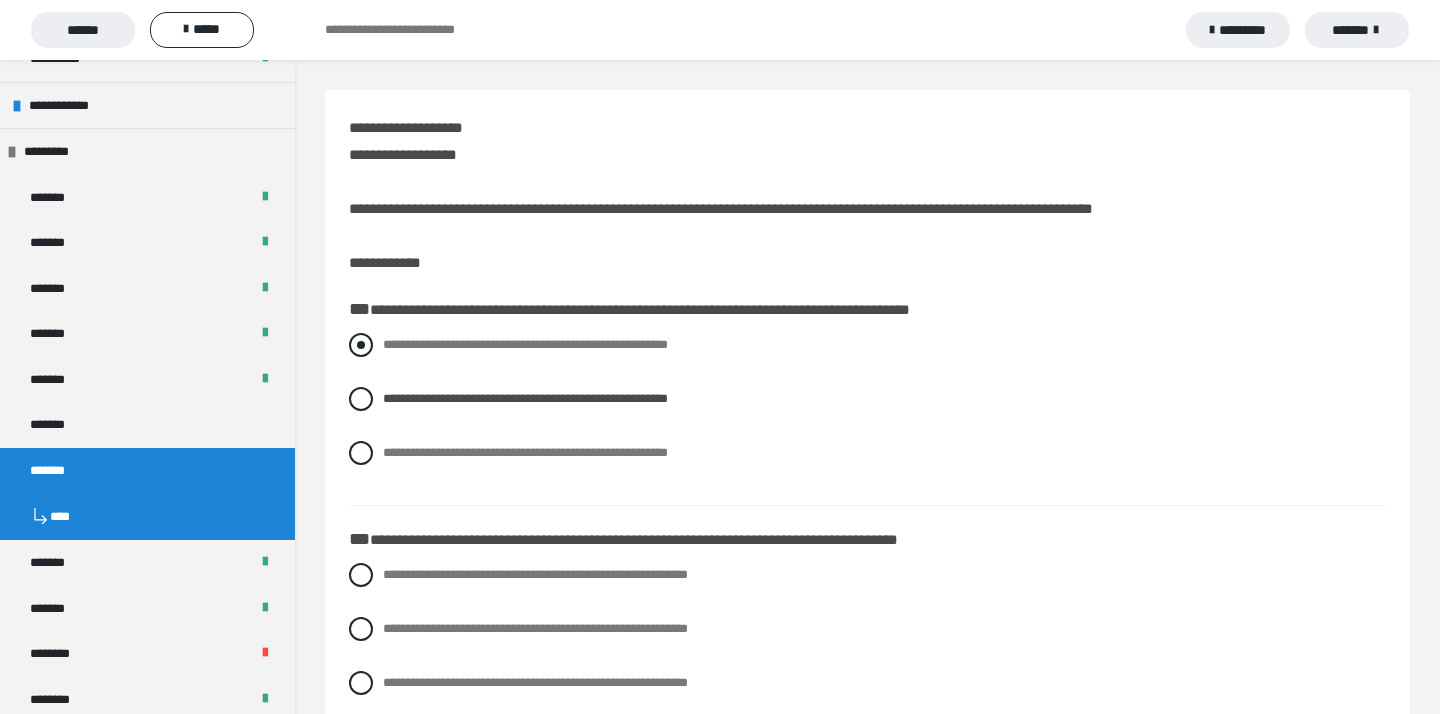 click at bounding box center [361, 345] 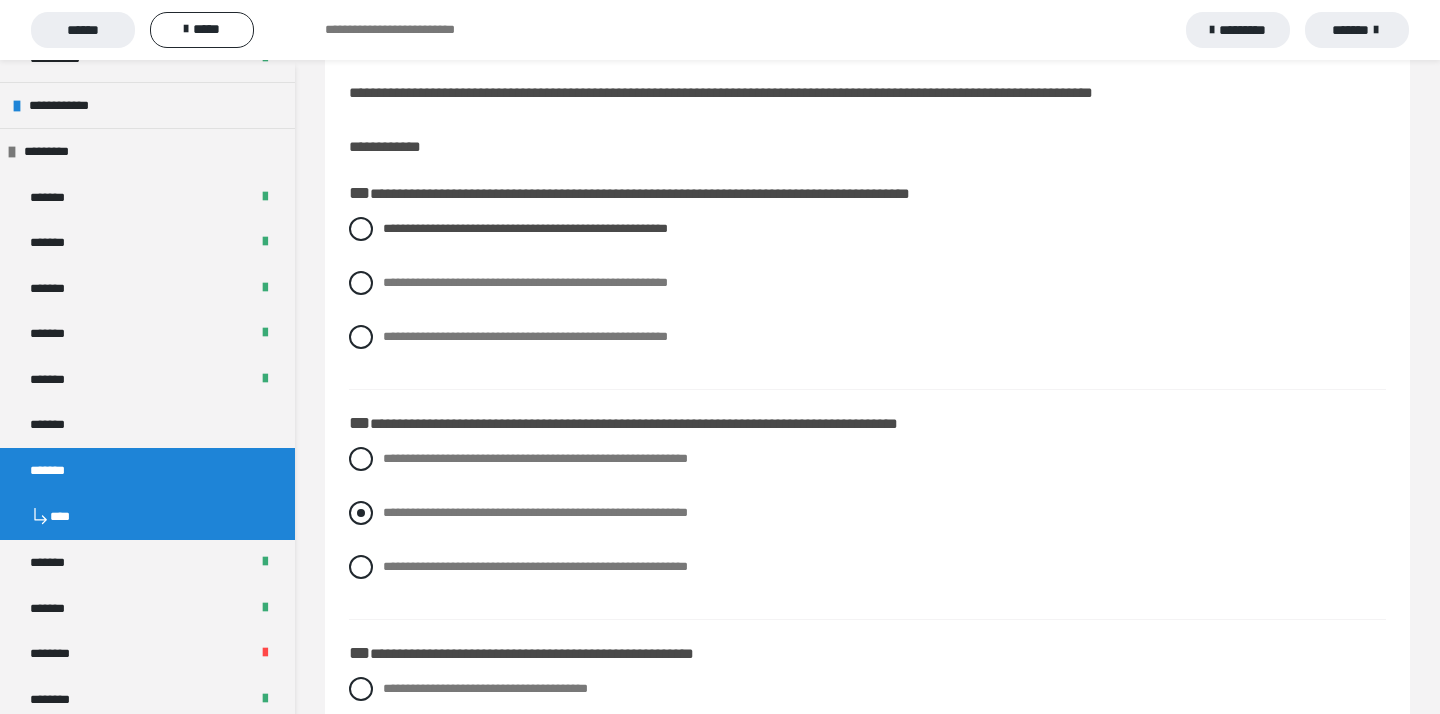 scroll, scrollTop: 120, scrollLeft: 0, axis: vertical 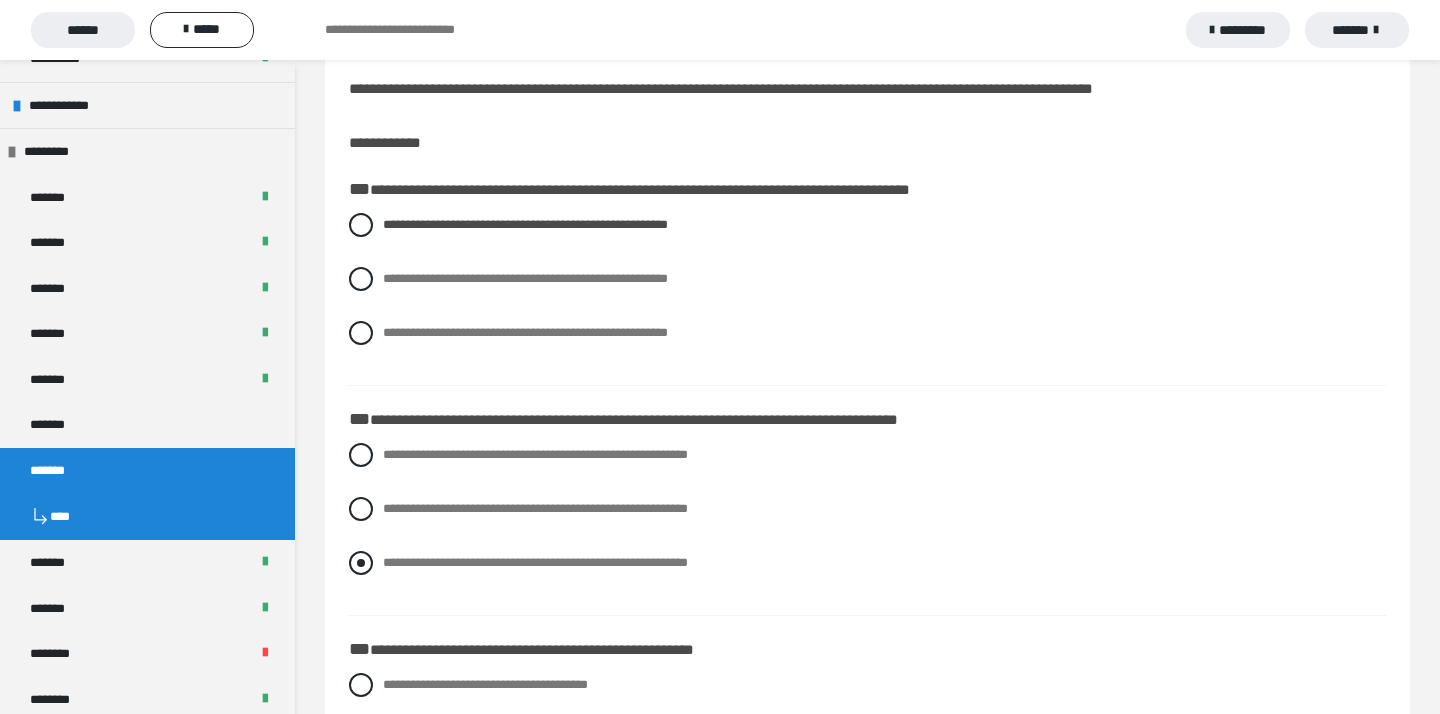 click at bounding box center [361, 563] 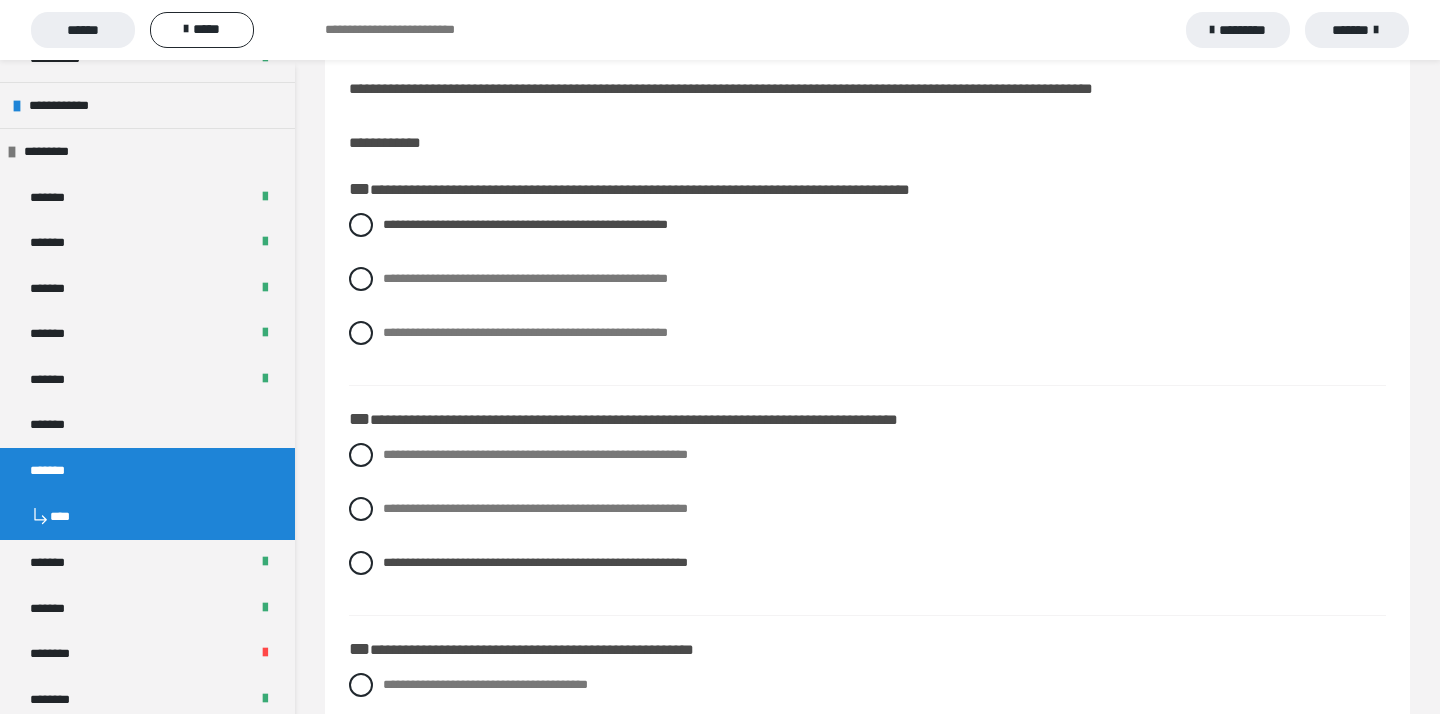 click on "**********" at bounding box center [532, 649] 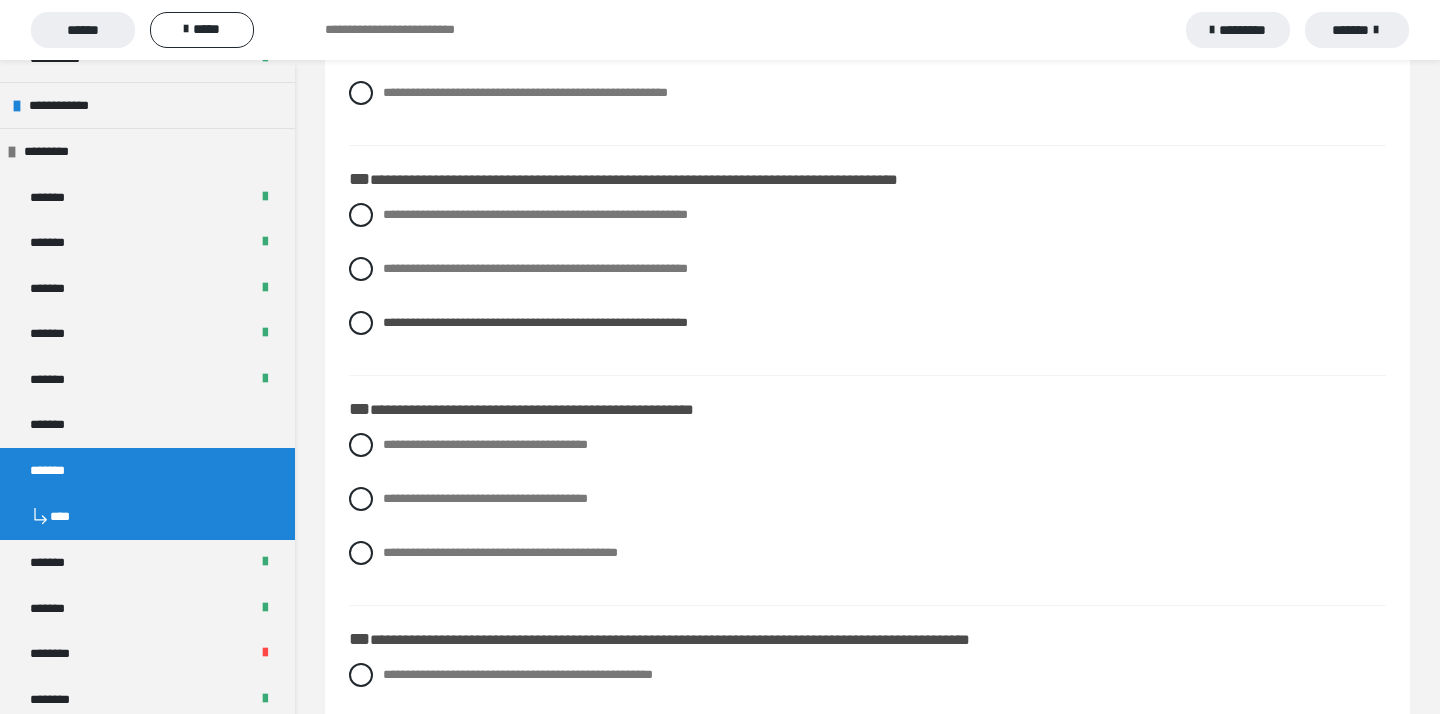 scroll, scrollTop: 400, scrollLeft: 0, axis: vertical 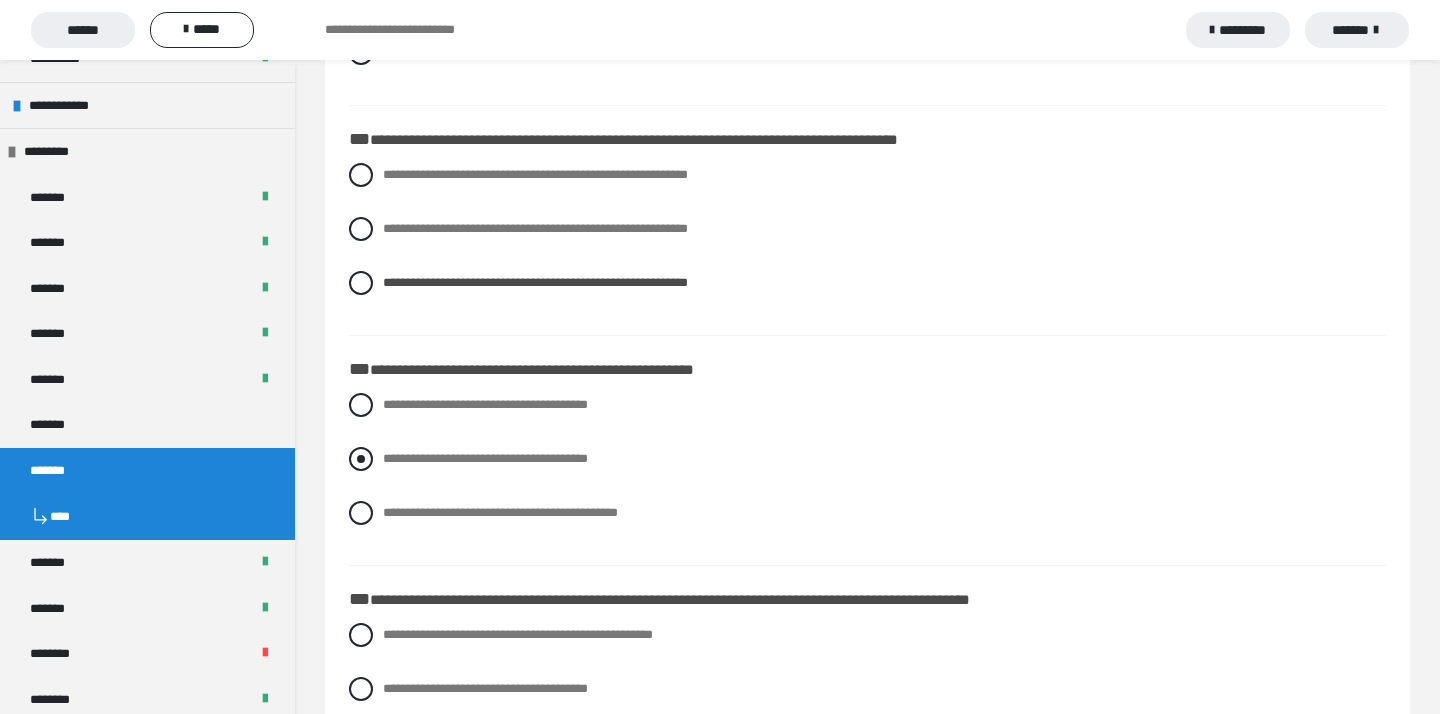 click at bounding box center (361, 459) 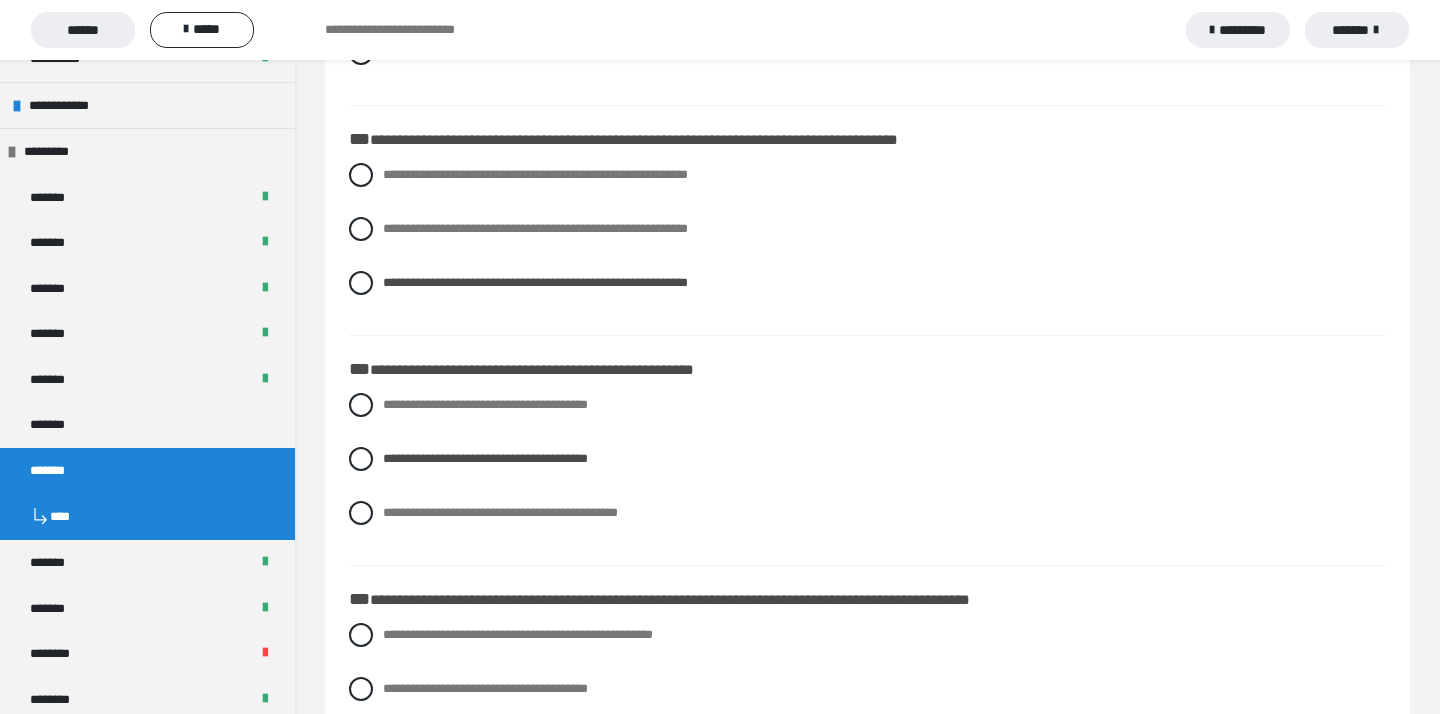 click on "**********" at bounding box center (867, 704) 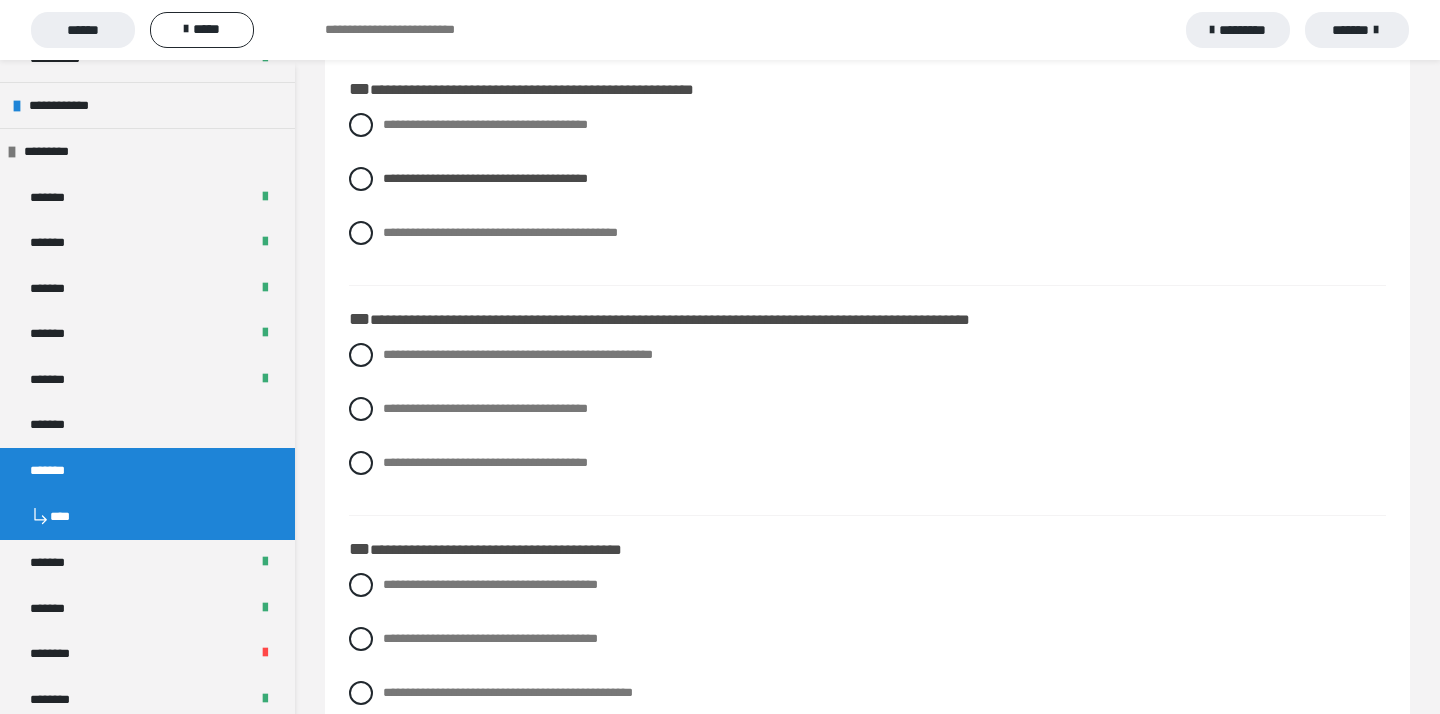 scroll, scrollTop: 720, scrollLeft: 0, axis: vertical 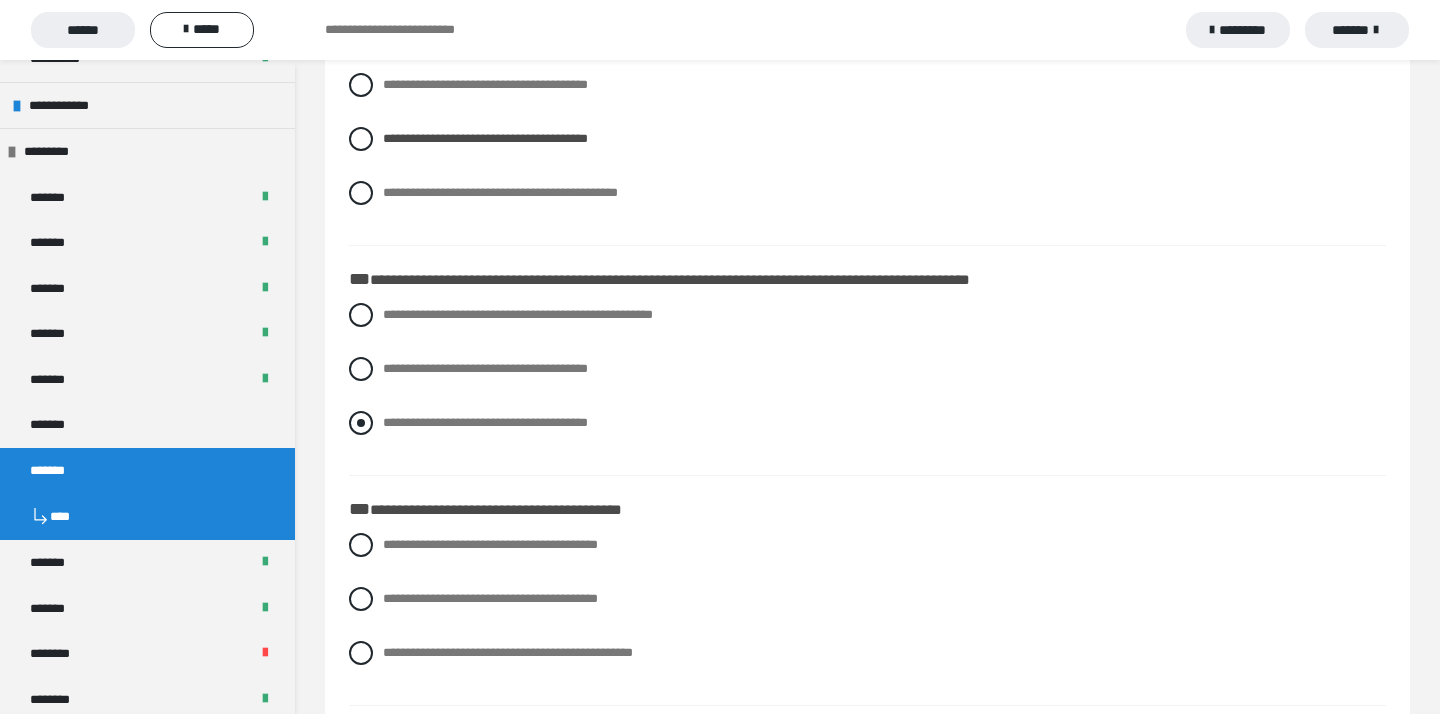 click at bounding box center (361, 423) 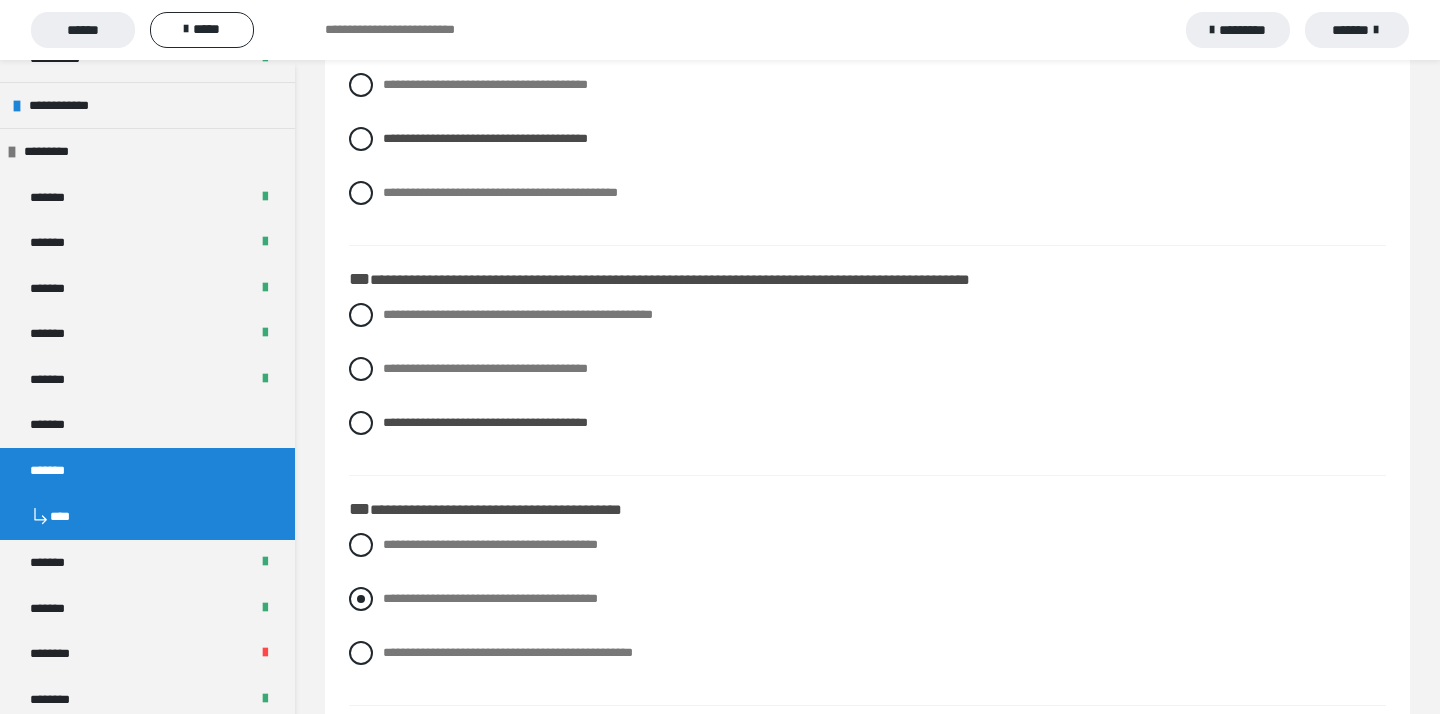 click on "**********" at bounding box center (867, 599) 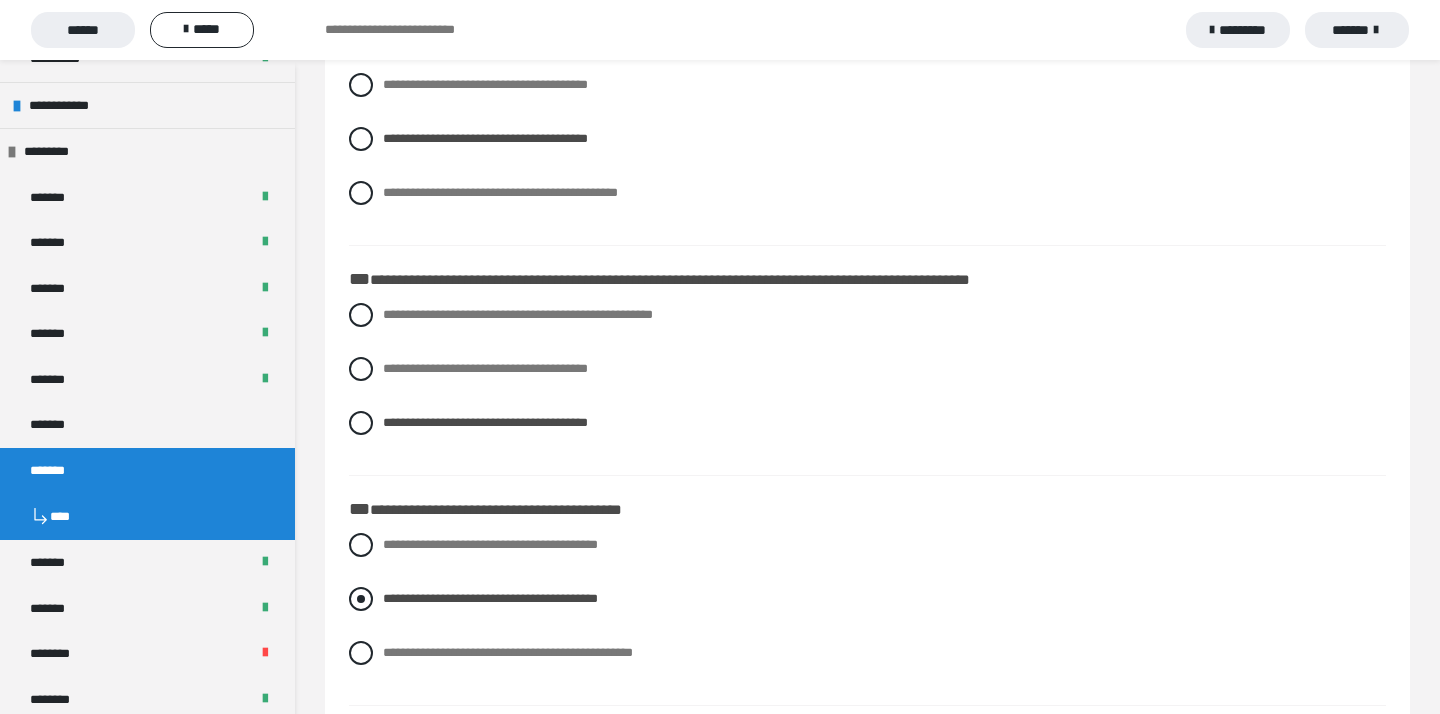 click on "**********" at bounding box center (389, 647) 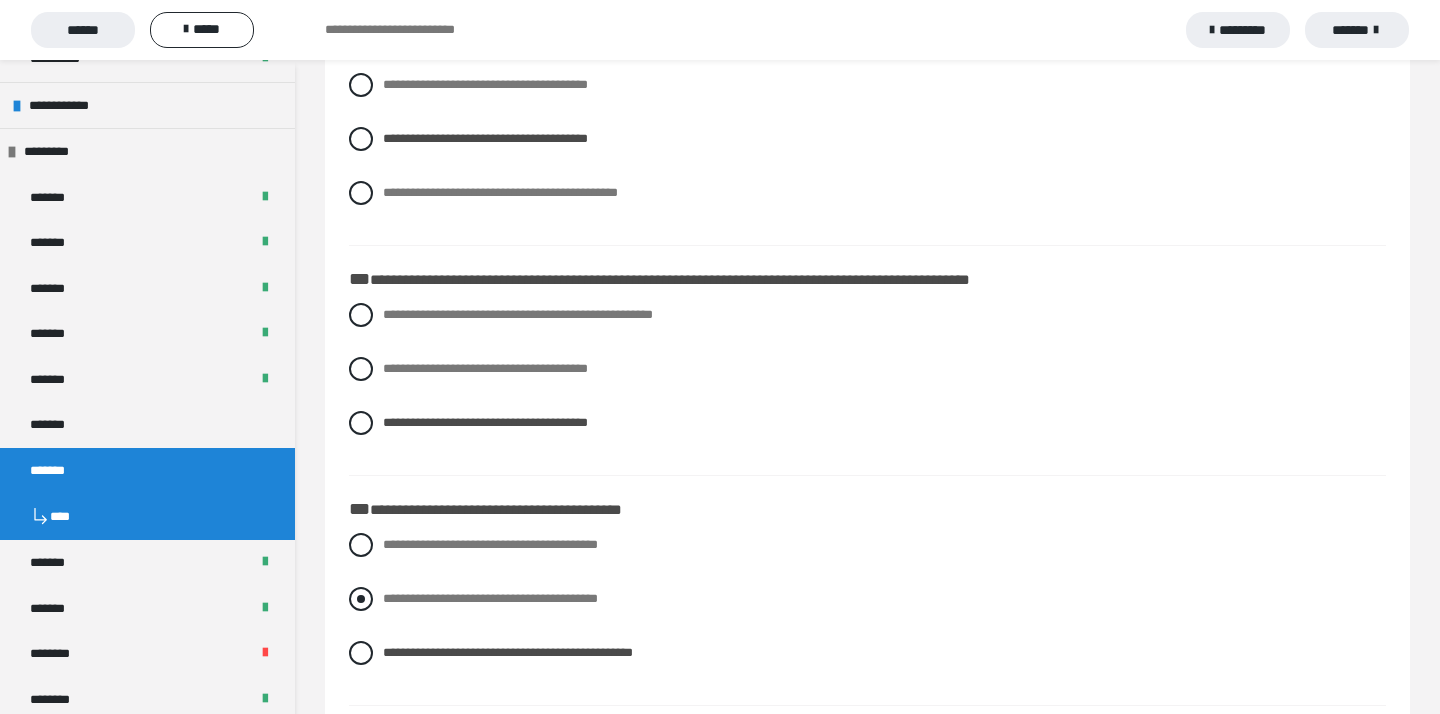 click on "**********" at bounding box center (389, 539) 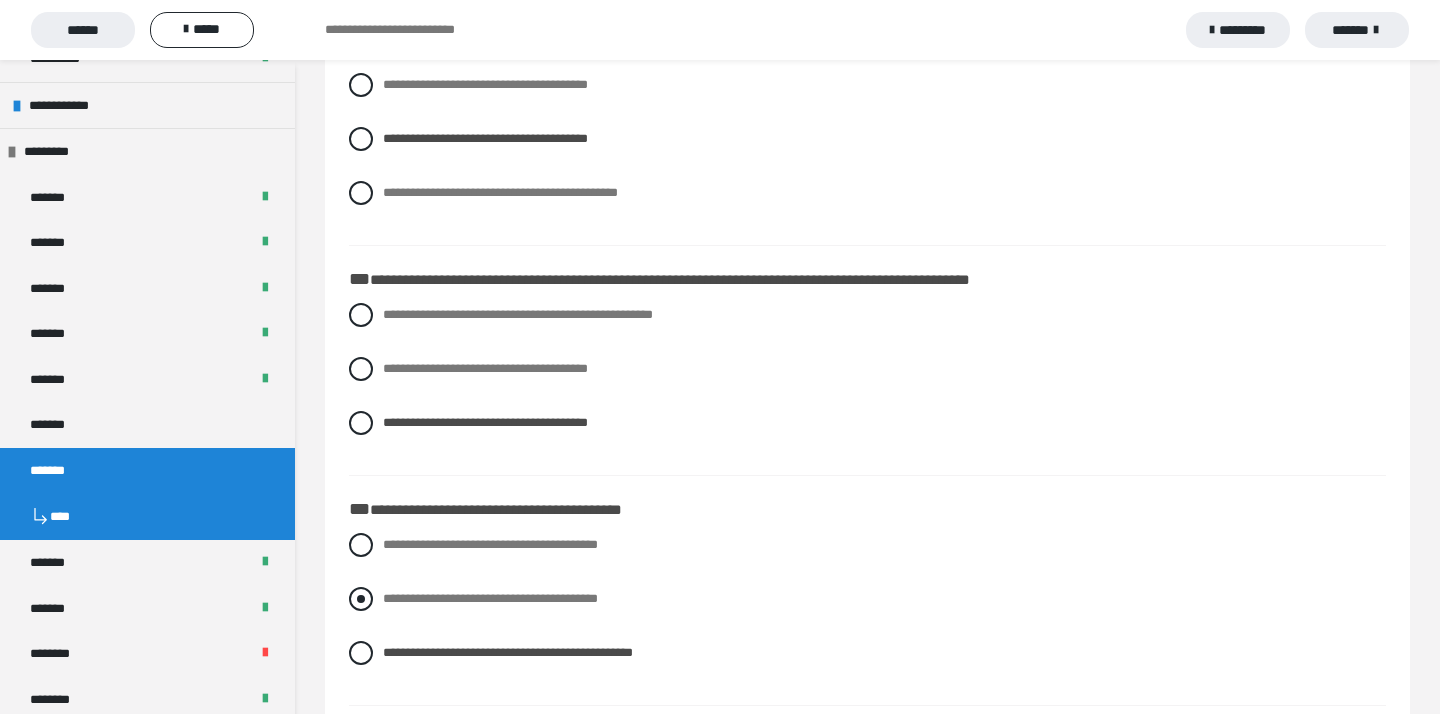 radio on "****" 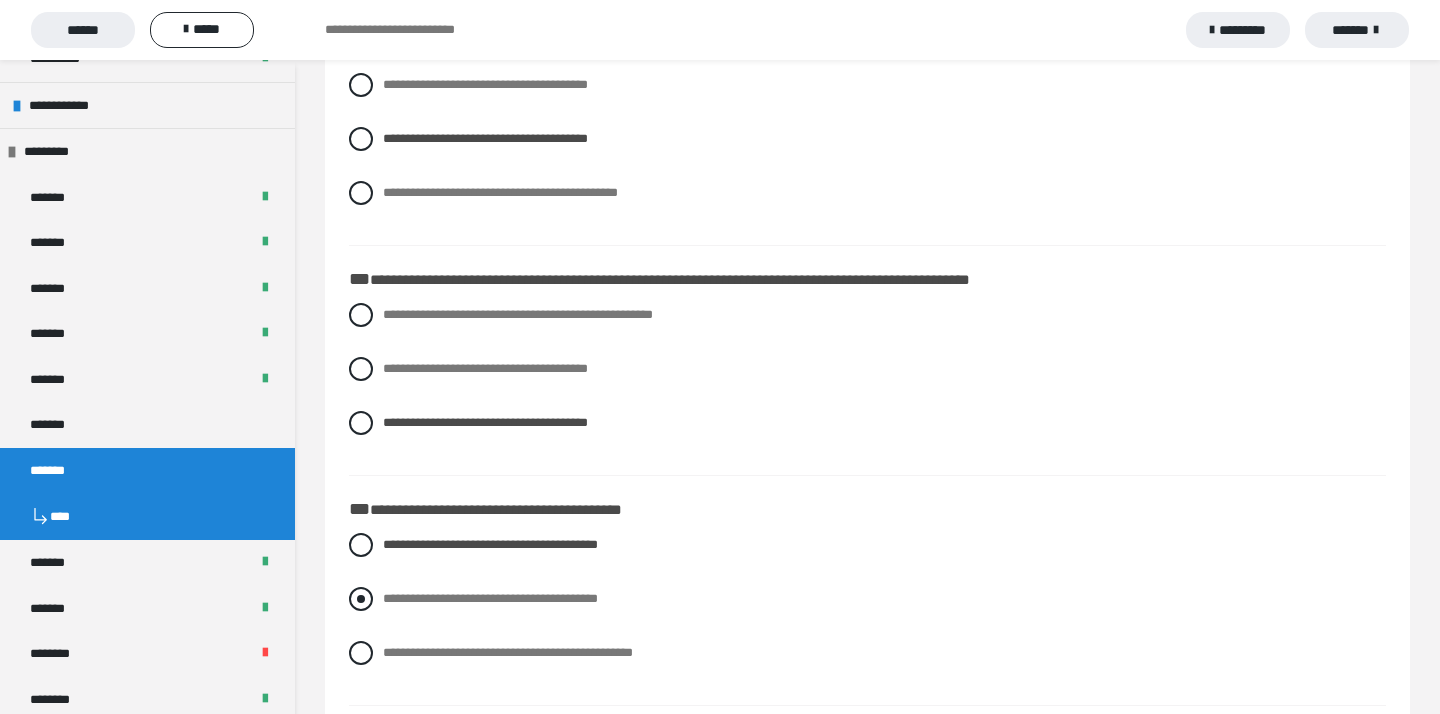 click on "**********" at bounding box center (867, 599) 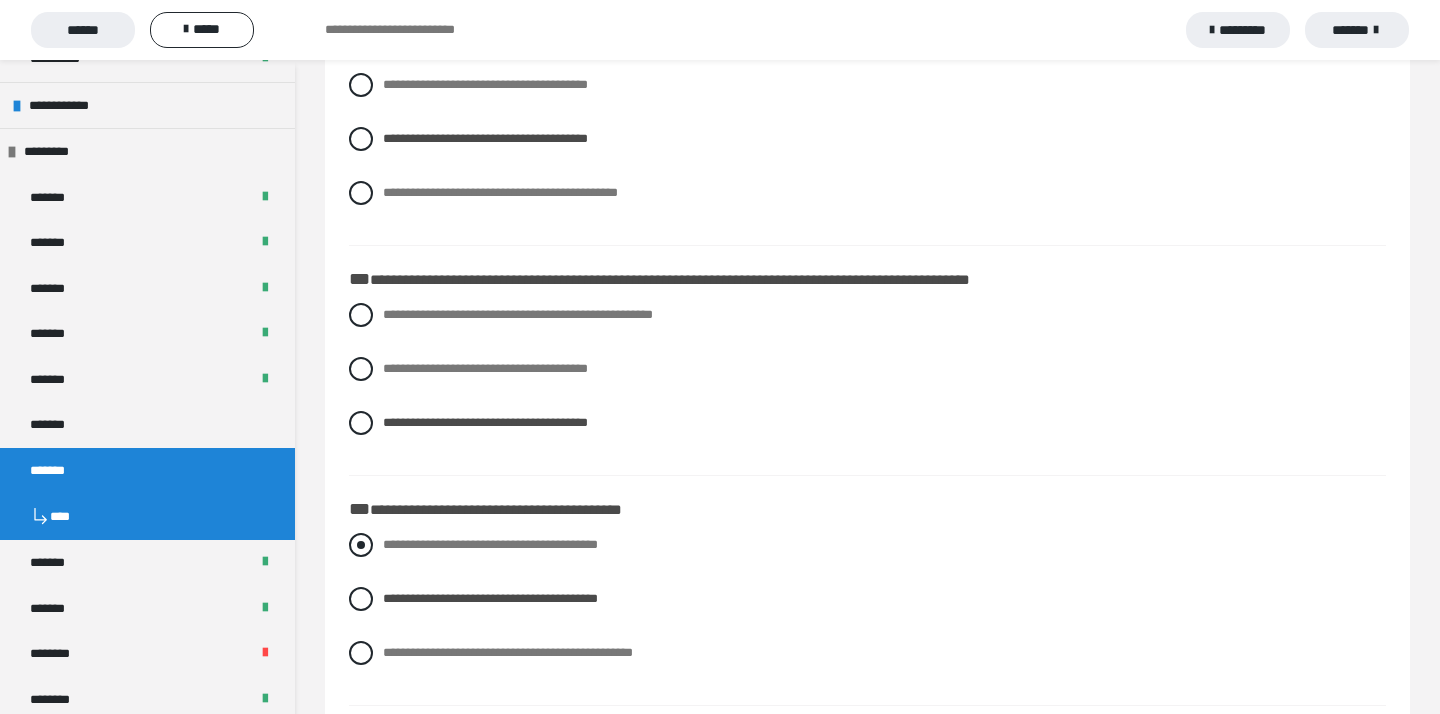 click at bounding box center (361, 545) 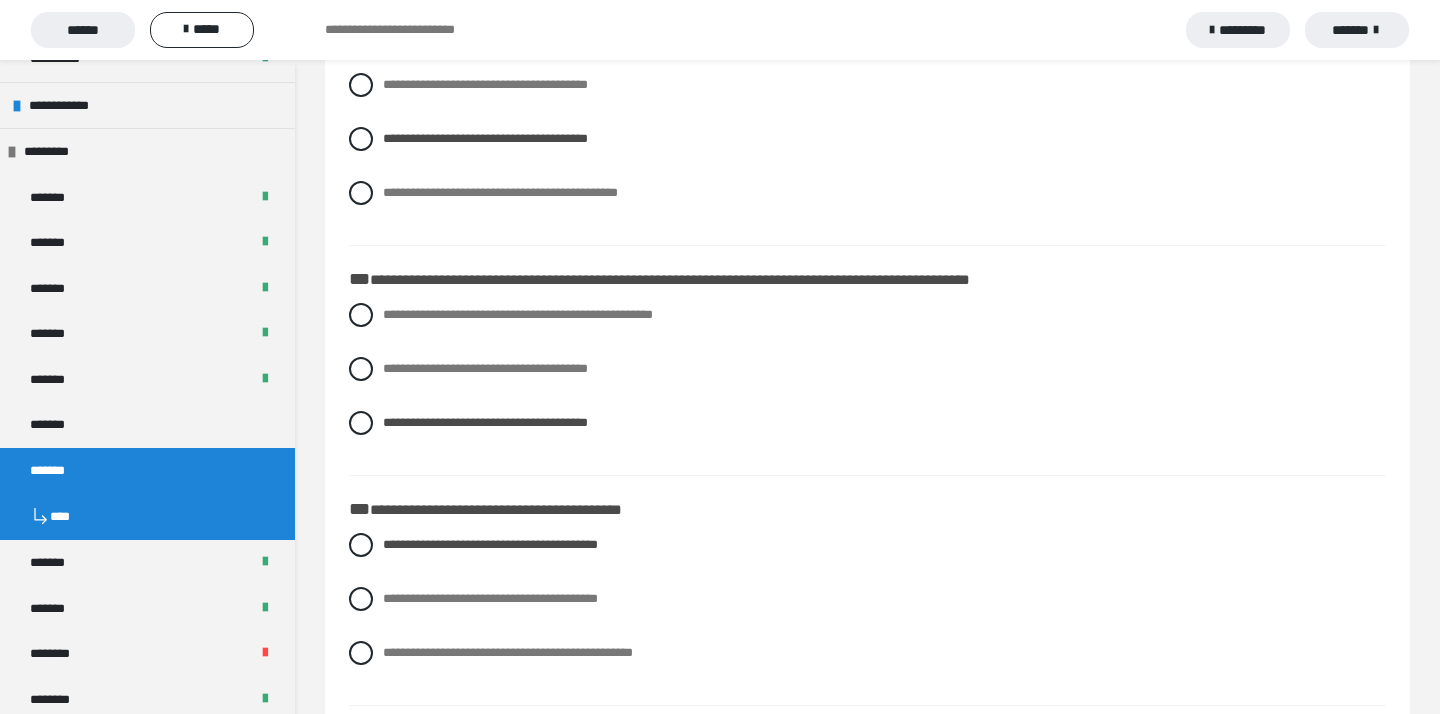click on "**********" at bounding box center [389, 593] 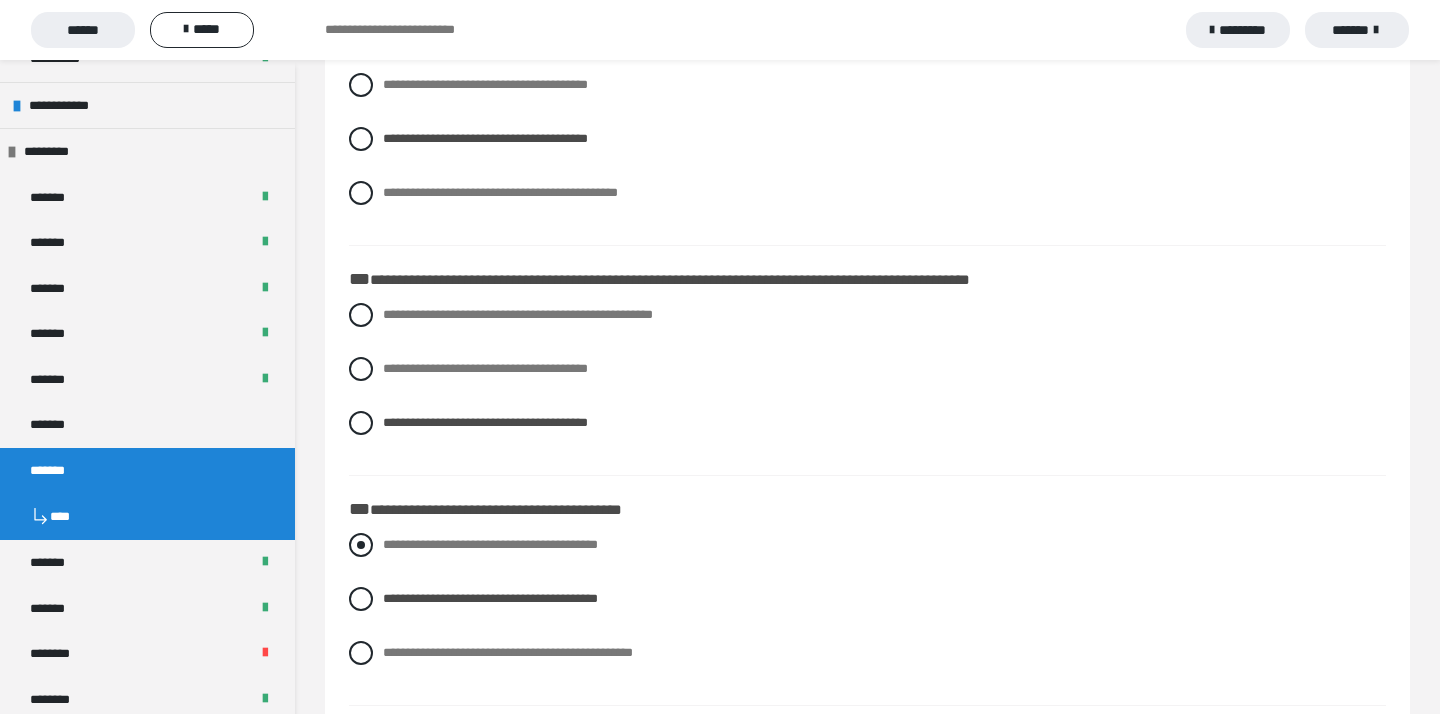 click at bounding box center [361, 545] 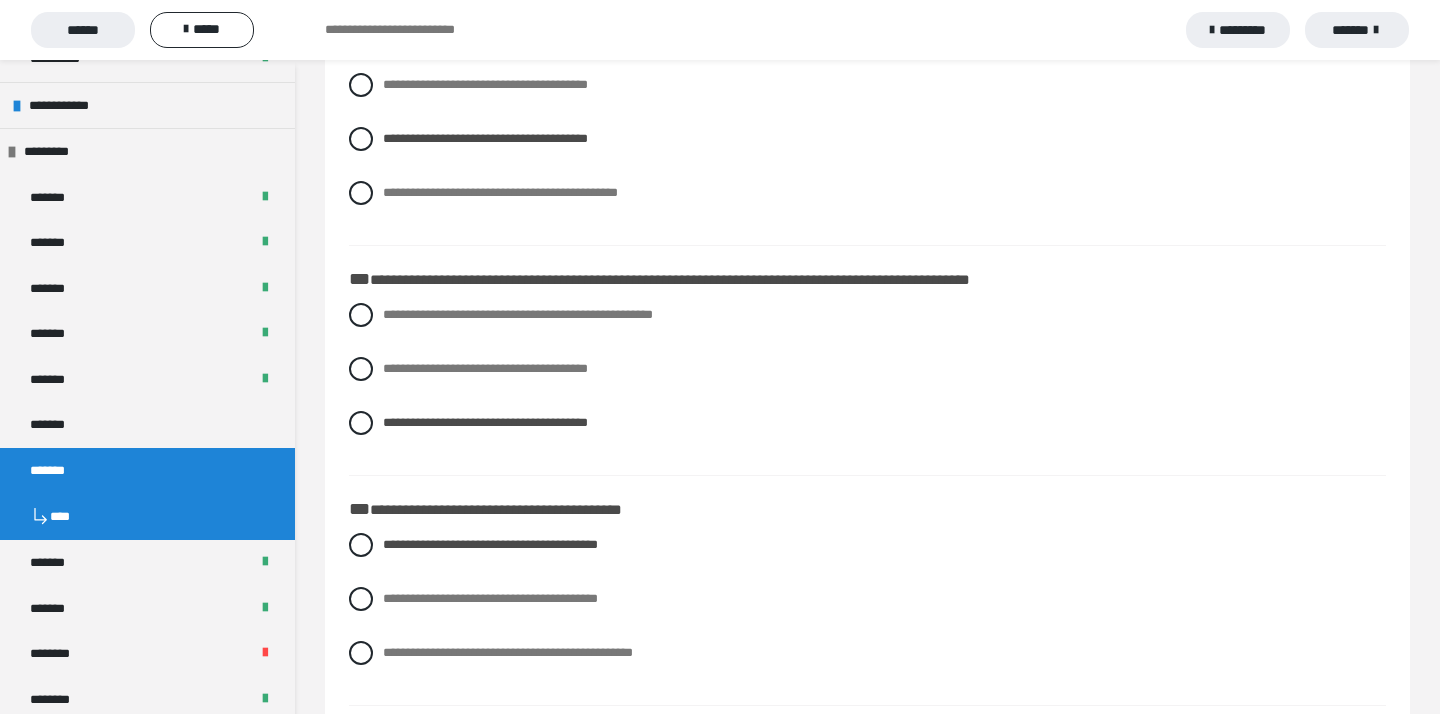 click on "**********" at bounding box center [867, 614] 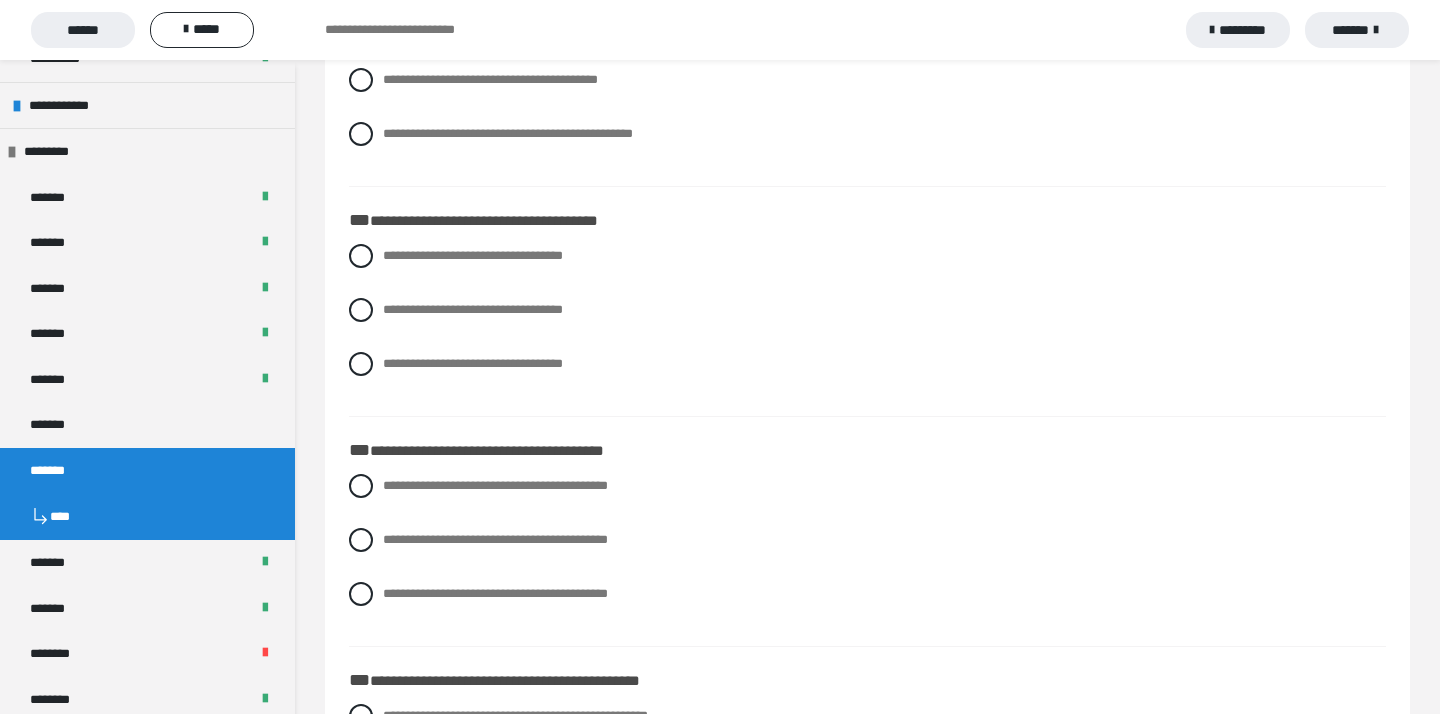 scroll, scrollTop: 1240, scrollLeft: 0, axis: vertical 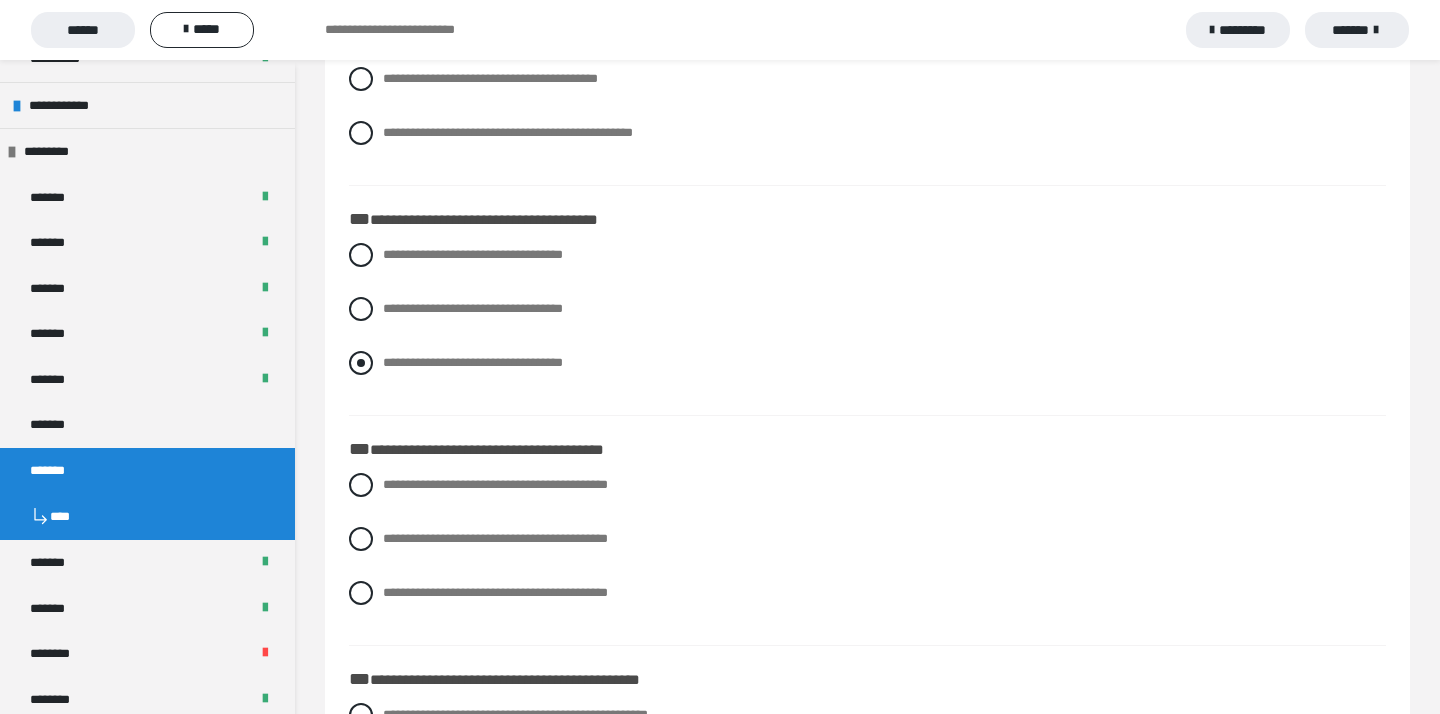 click at bounding box center (361, 363) 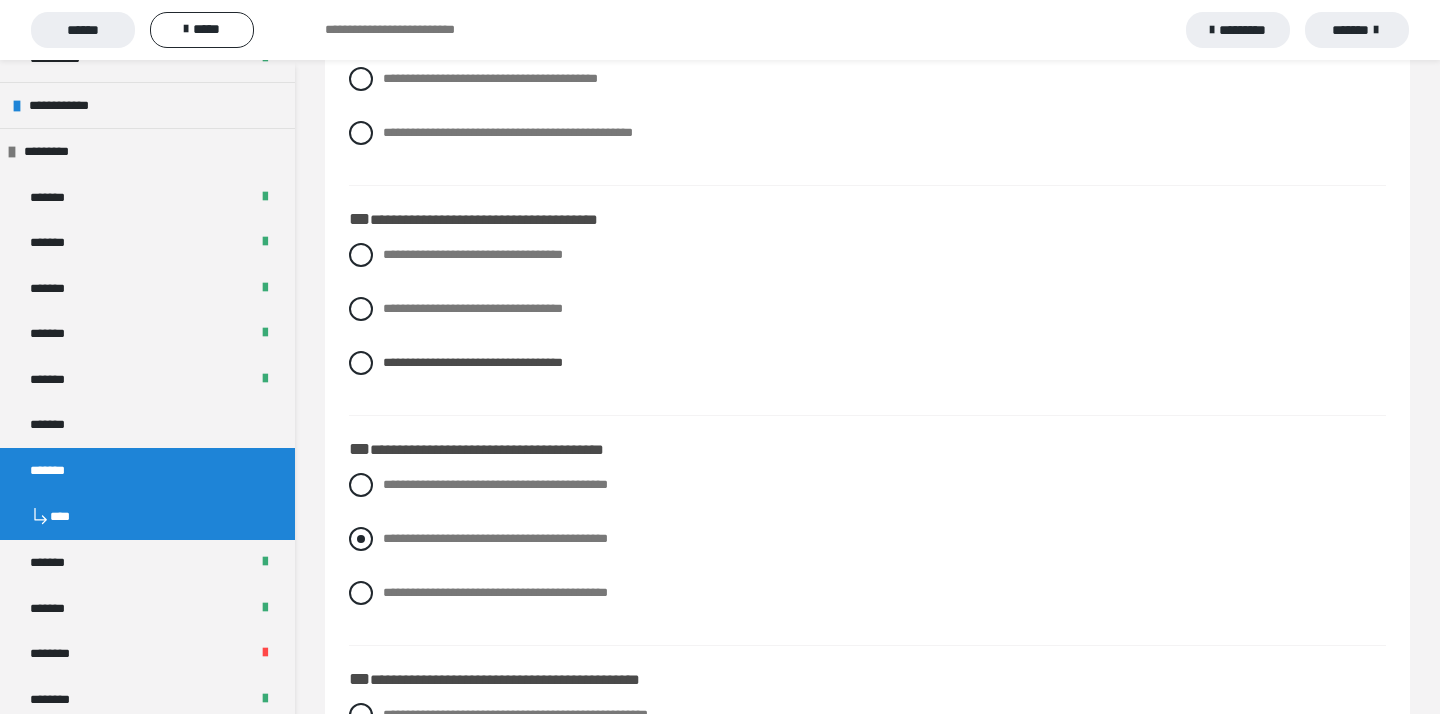 click at bounding box center (361, 539) 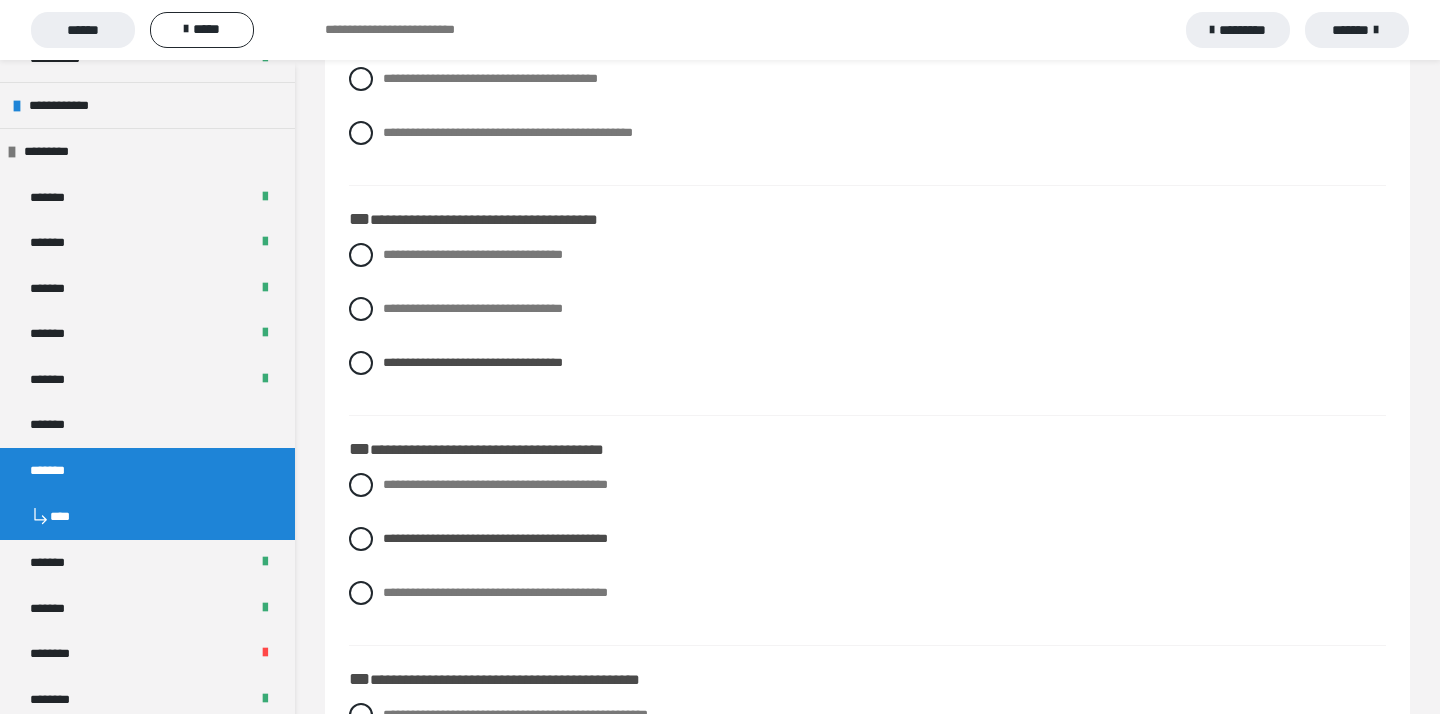 click on "**********" at bounding box center [867, 679] 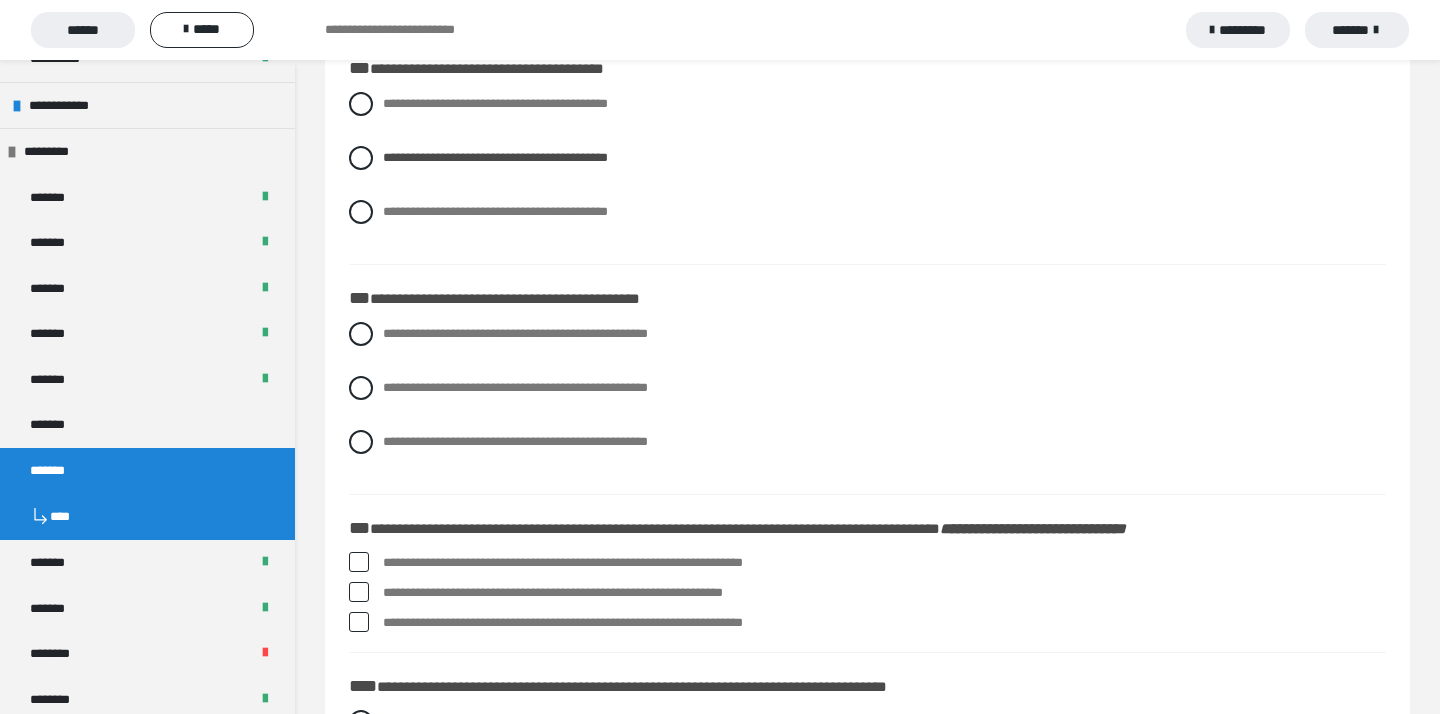 scroll, scrollTop: 1640, scrollLeft: 0, axis: vertical 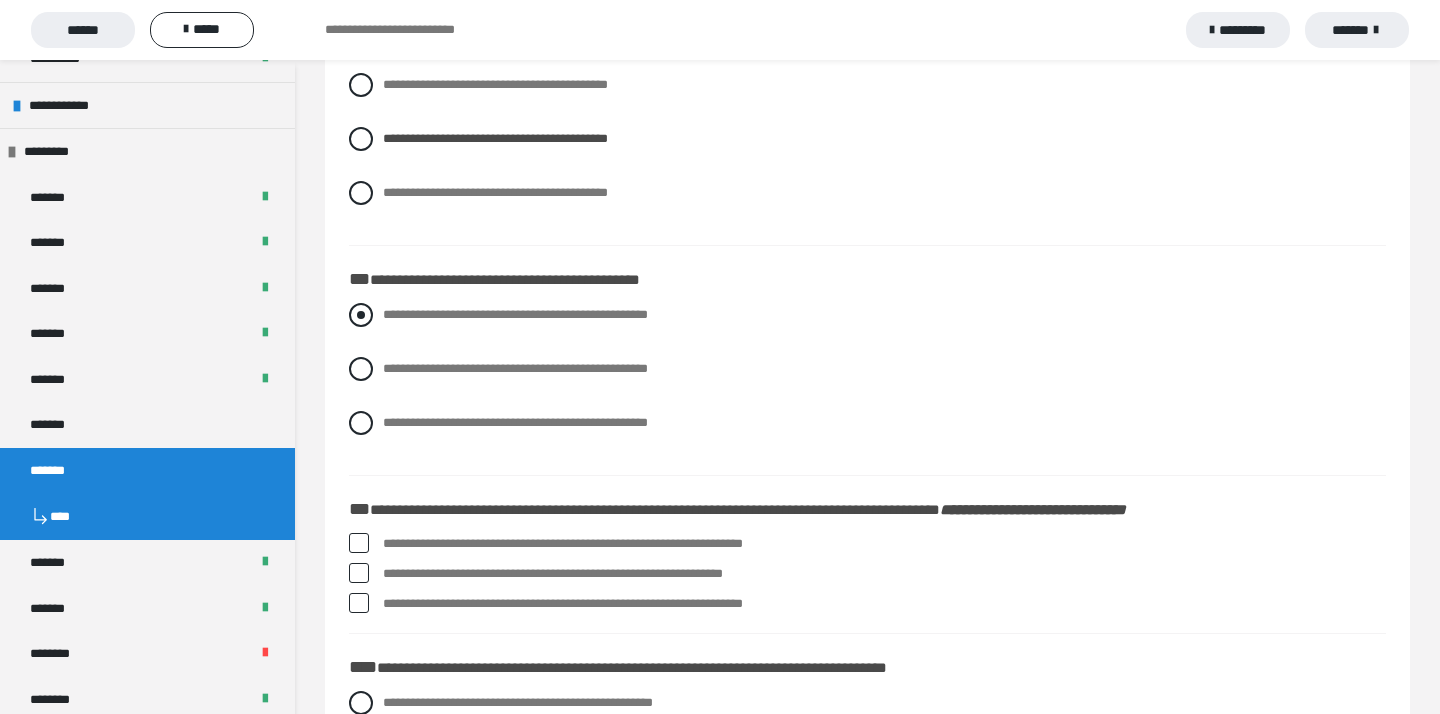 click at bounding box center (361, 315) 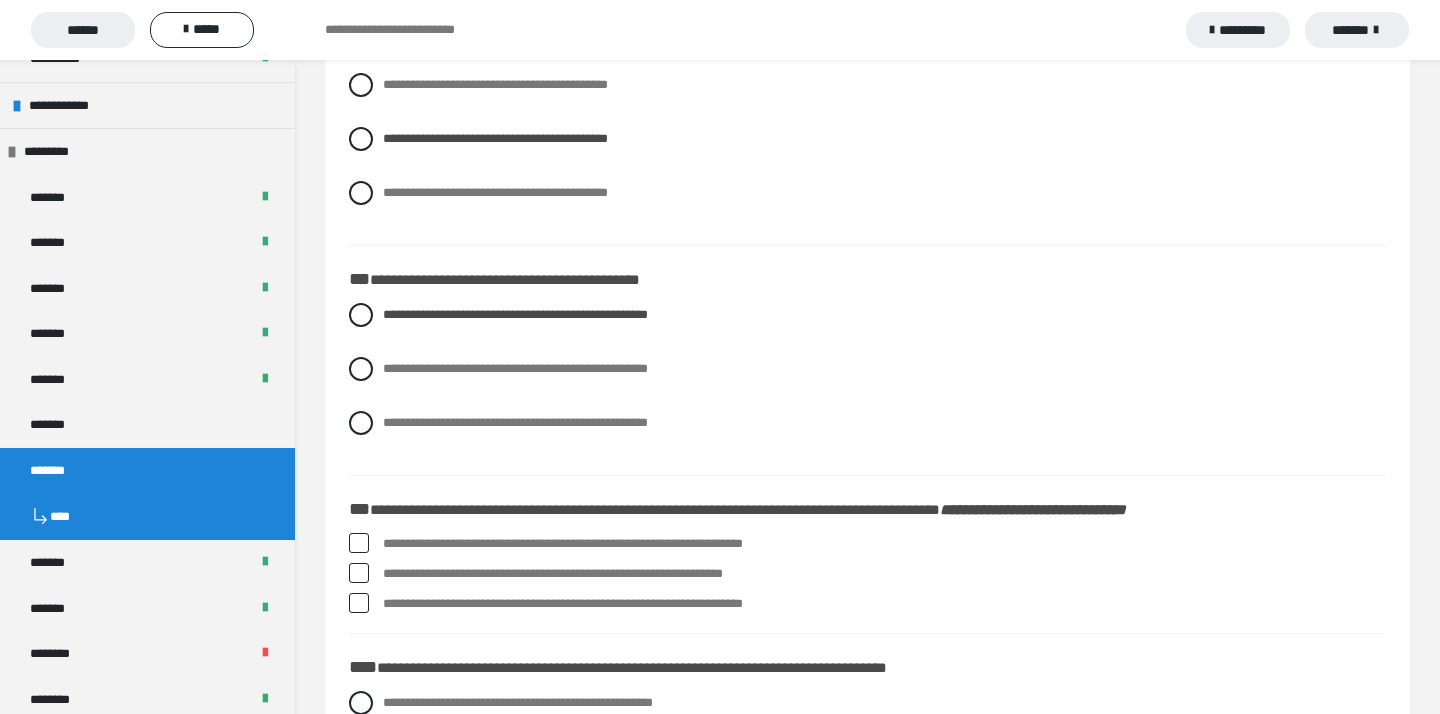 click on "**********" at bounding box center [884, 544] 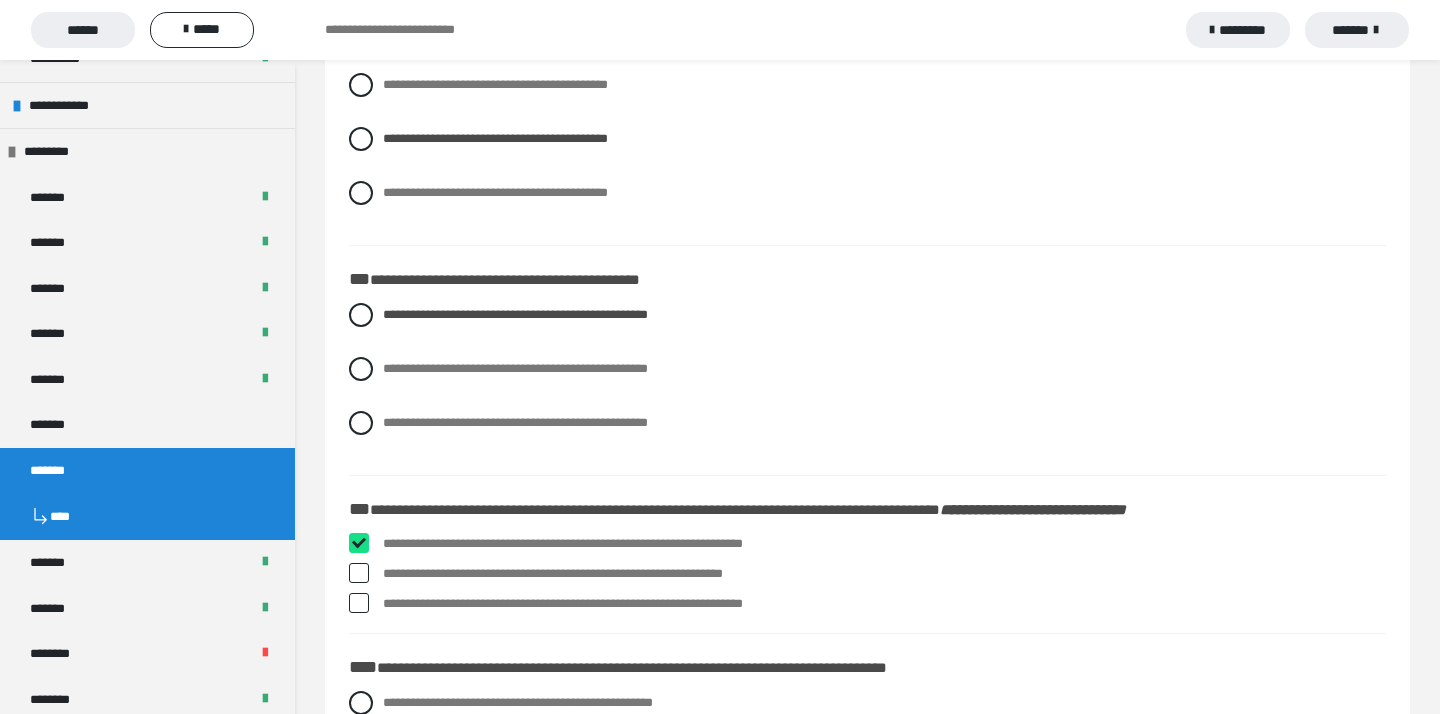 checkbox on "****" 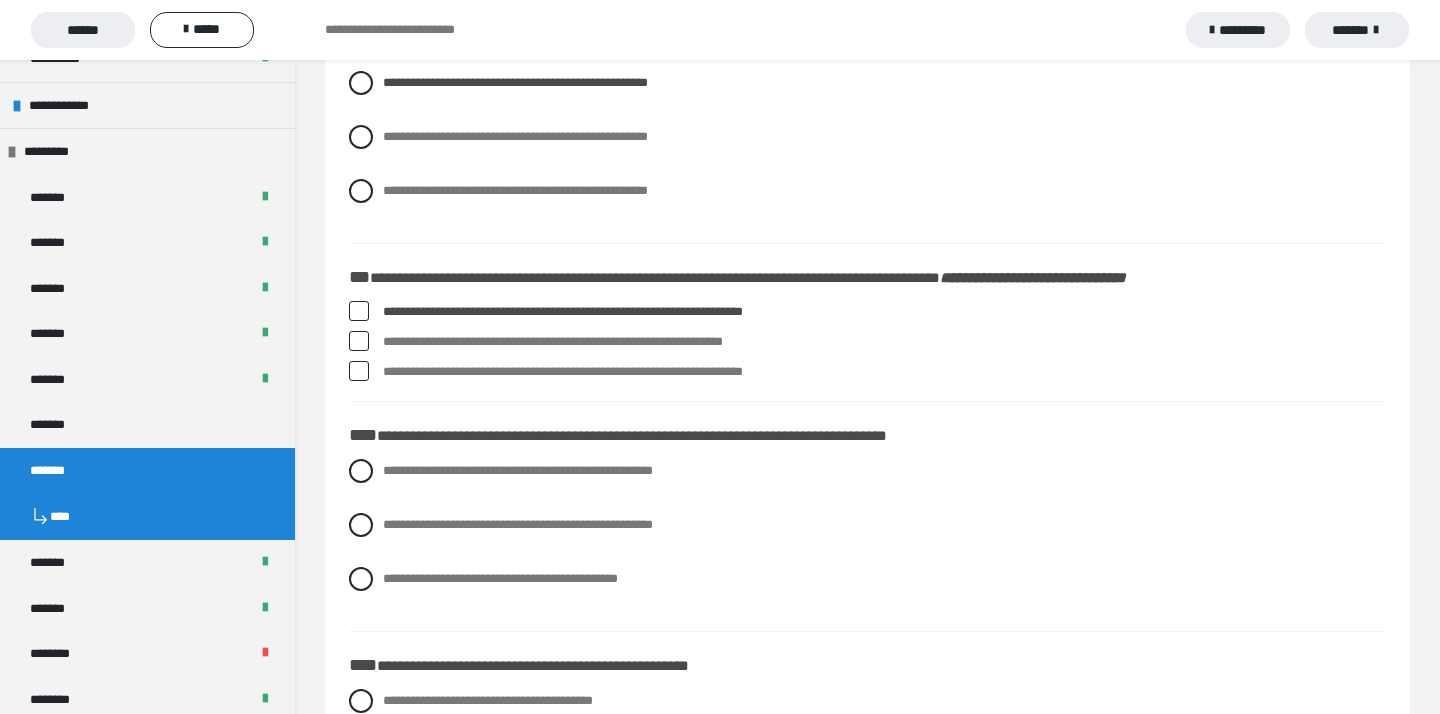 scroll, scrollTop: 1880, scrollLeft: 0, axis: vertical 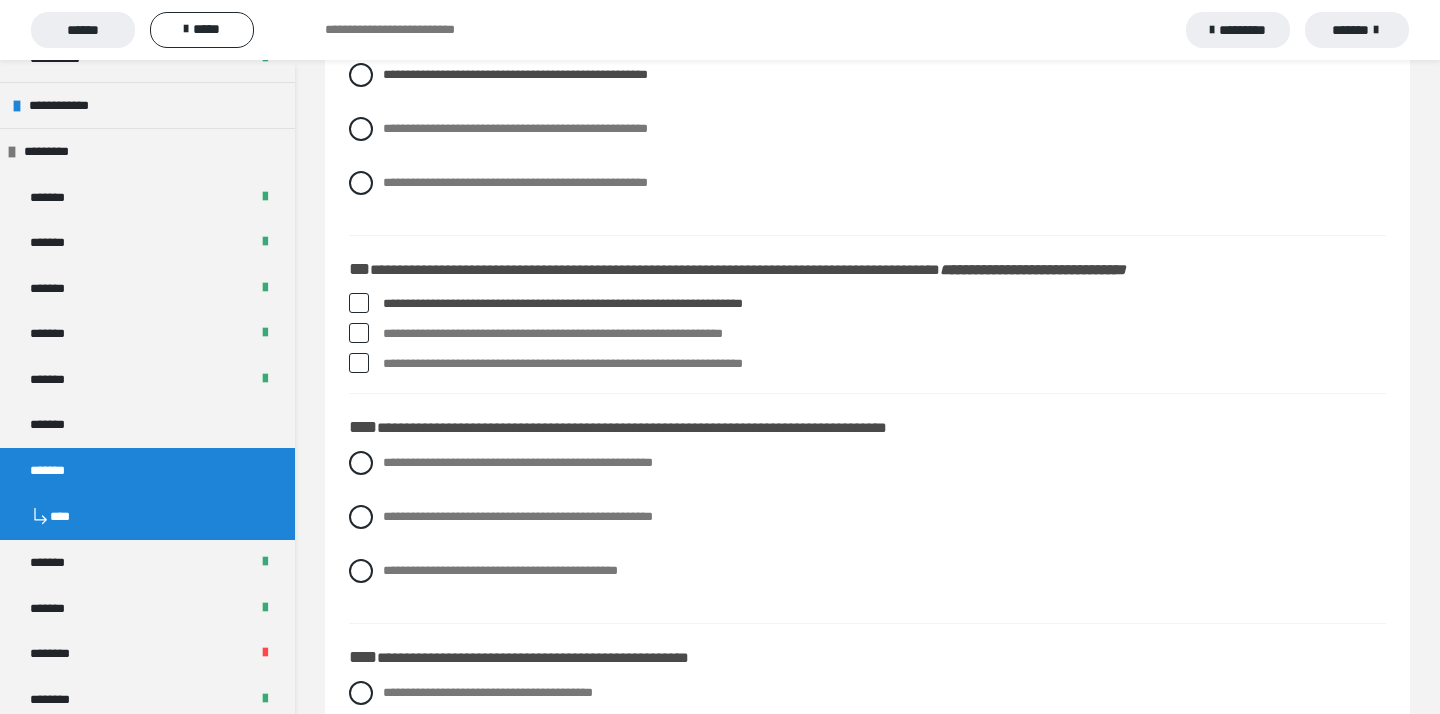 click at bounding box center [359, 333] 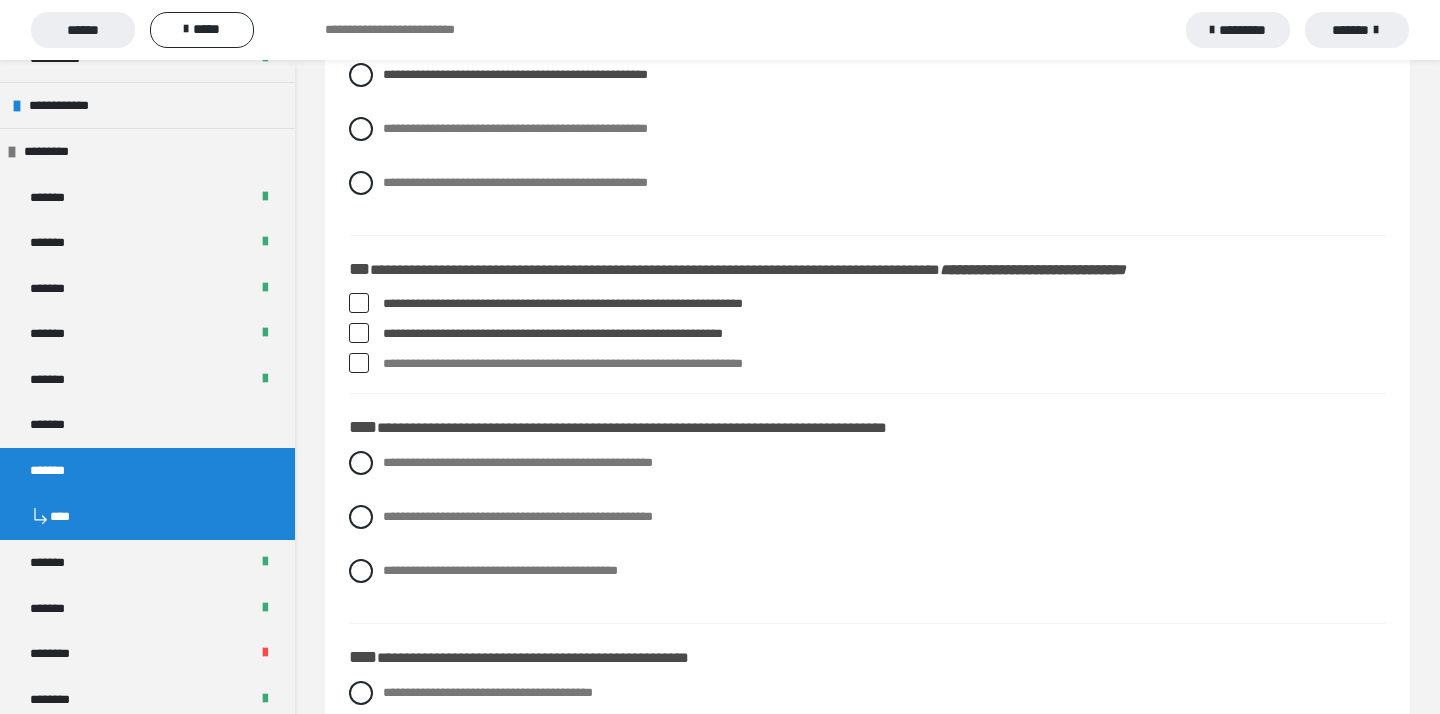 click at bounding box center [359, 303] 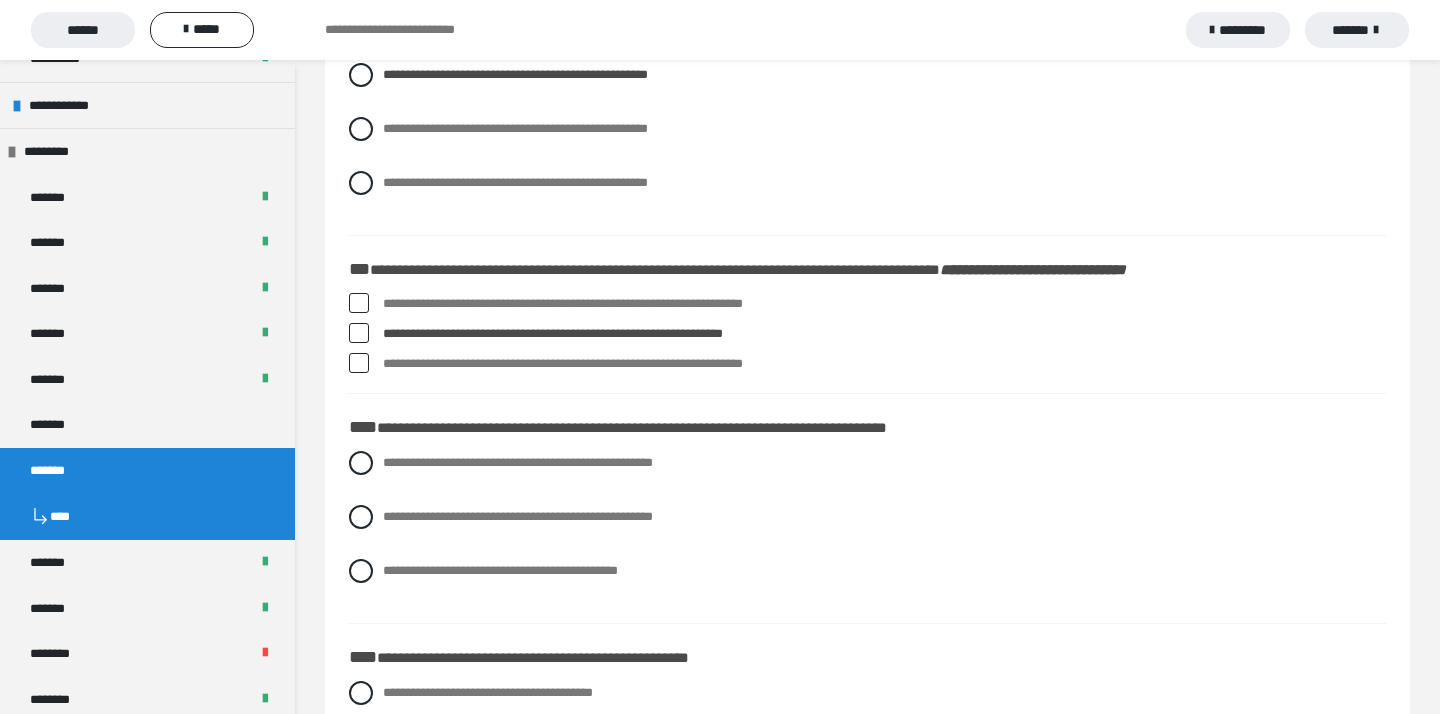 click at bounding box center (359, 363) 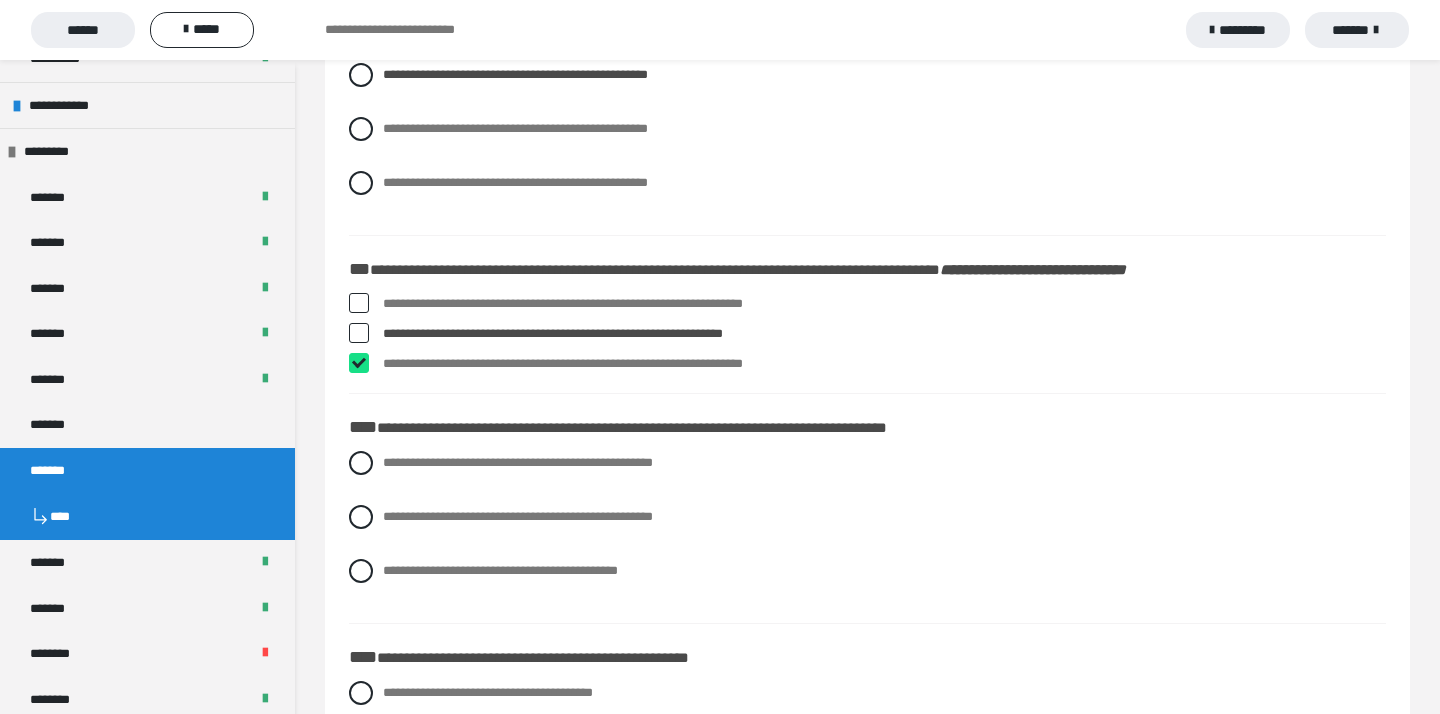 checkbox on "****" 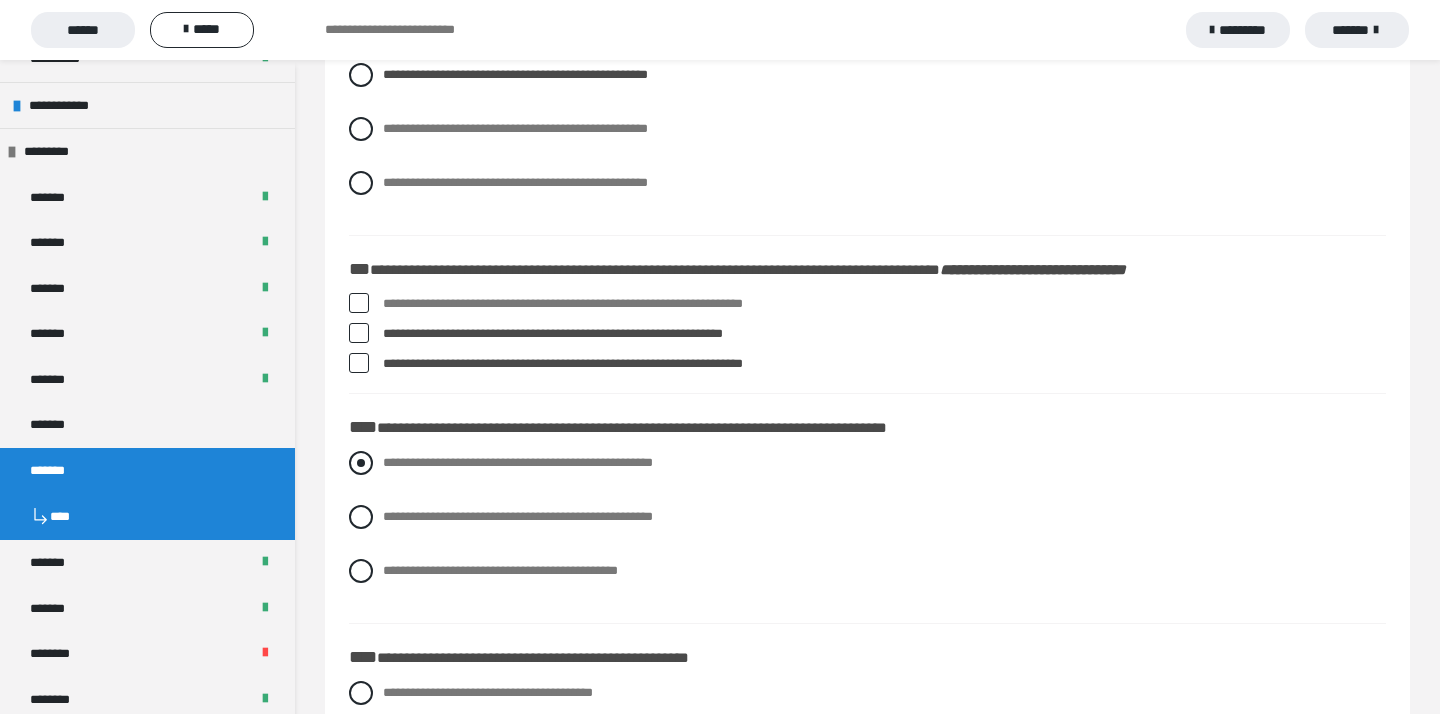 click at bounding box center [361, 463] 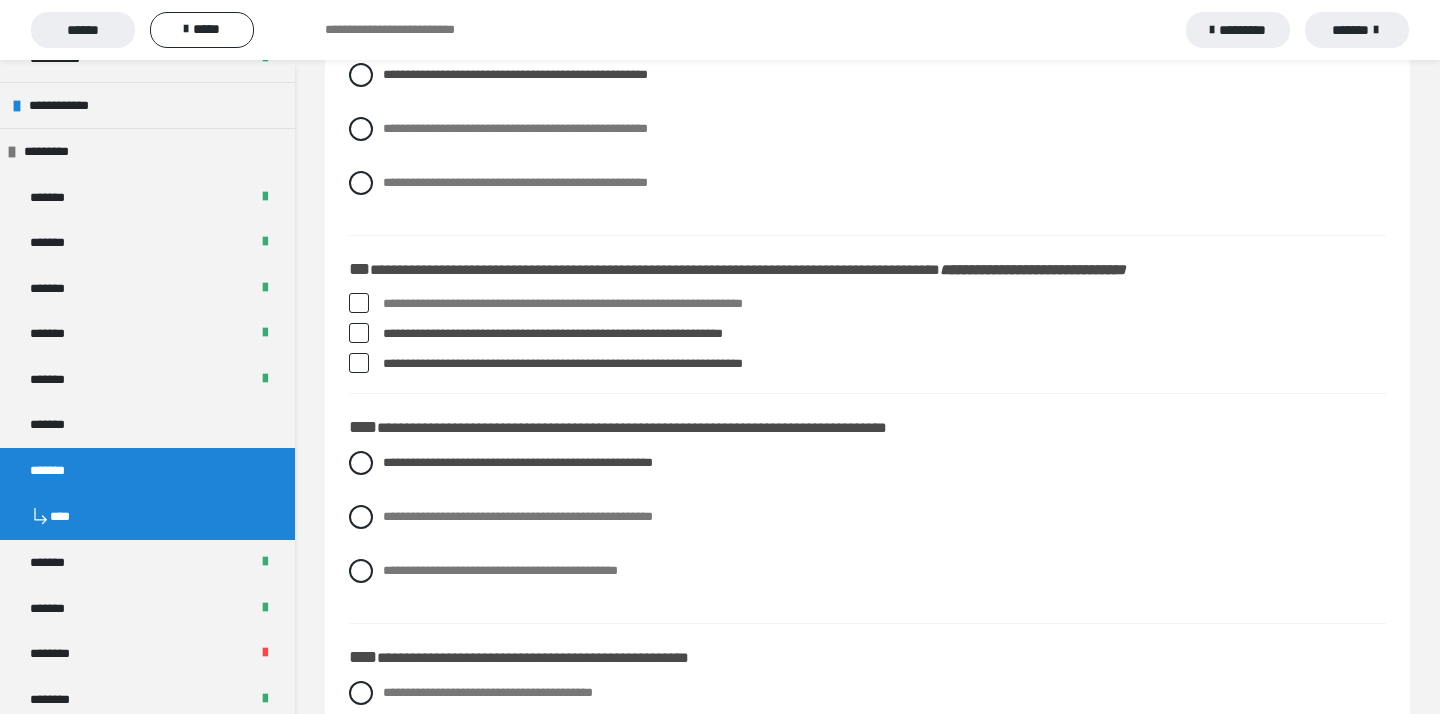 click on "**********" at bounding box center (867, 762) 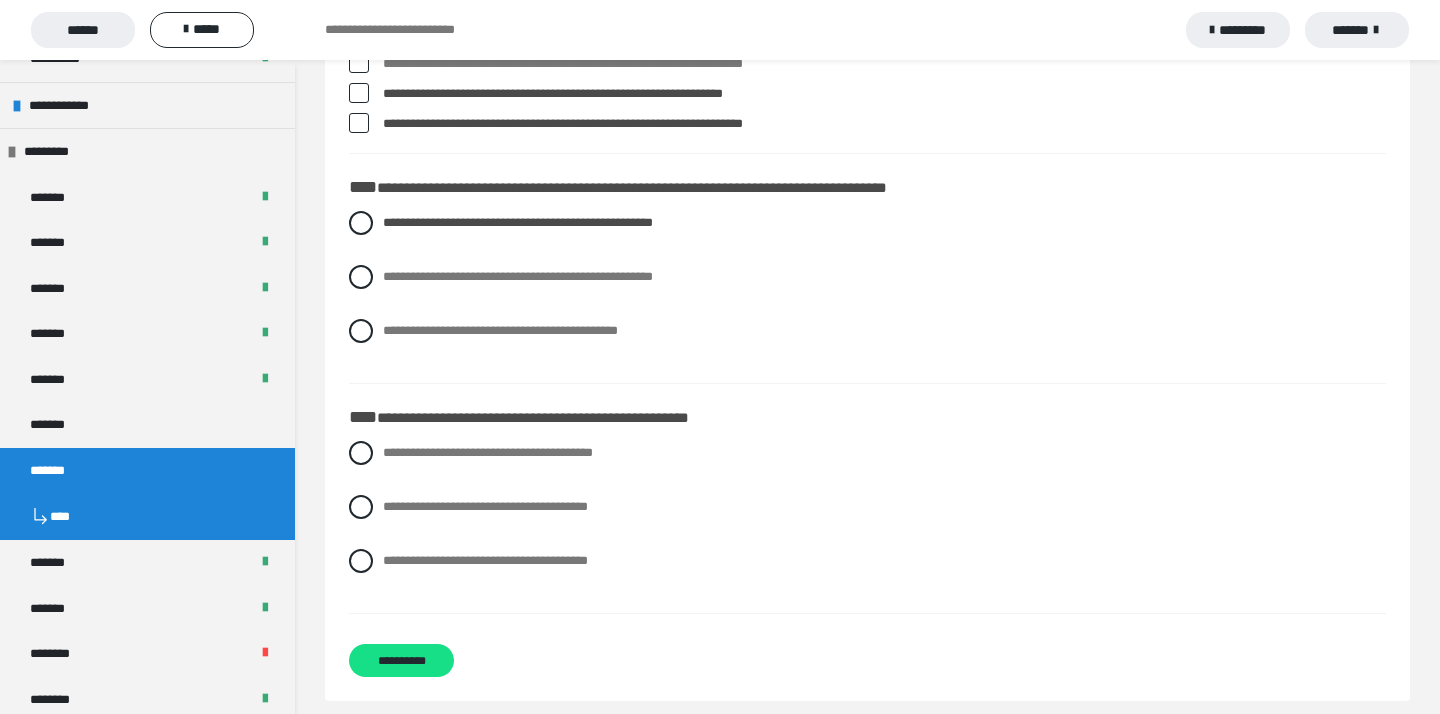 scroll, scrollTop: 2137, scrollLeft: 0, axis: vertical 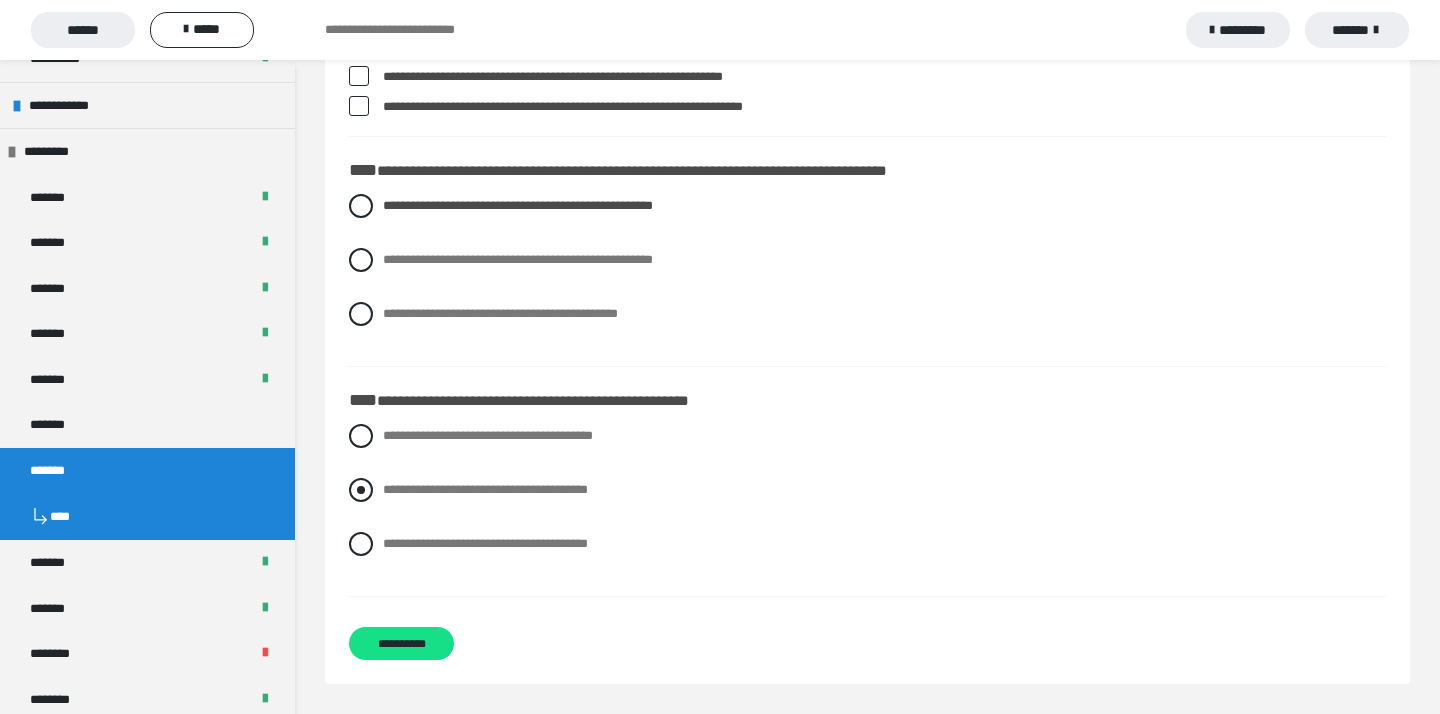 click at bounding box center (361, 490) 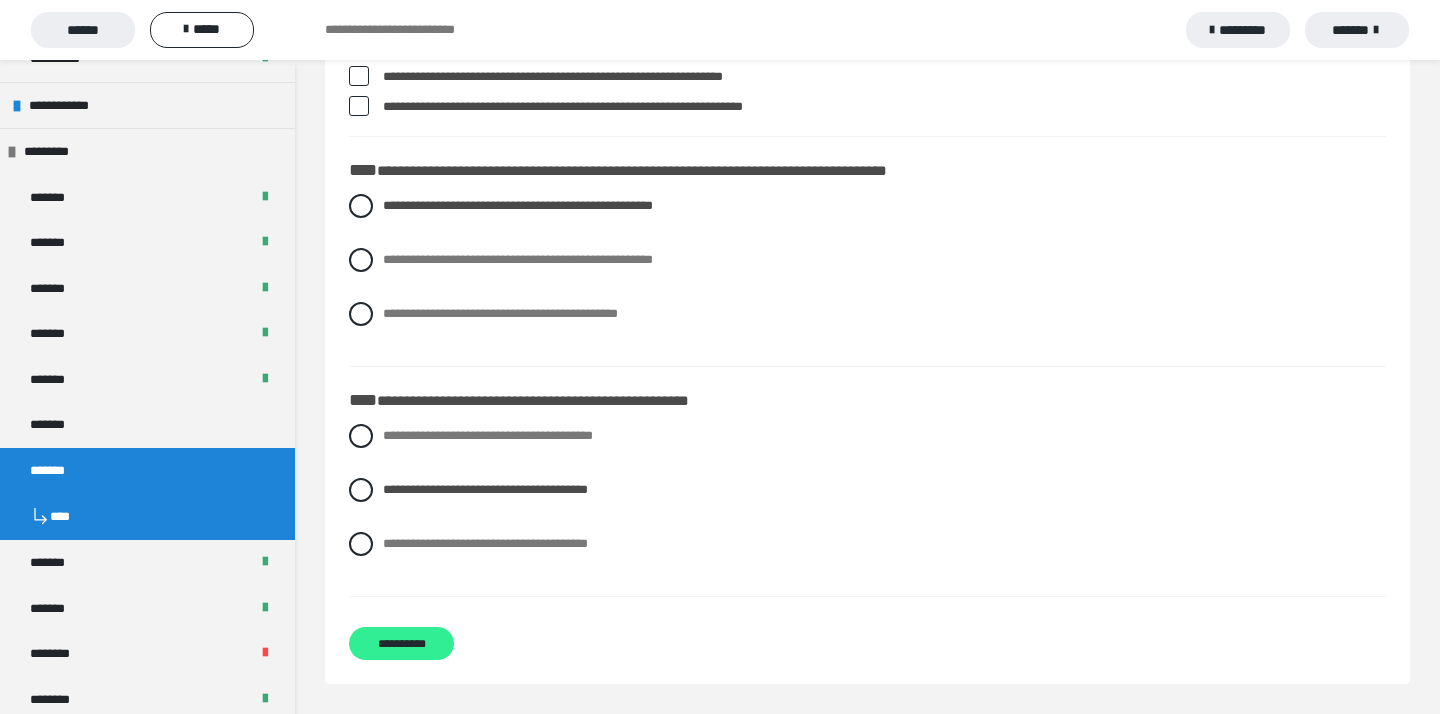 click on "**********" at bounding box center [401, 643] 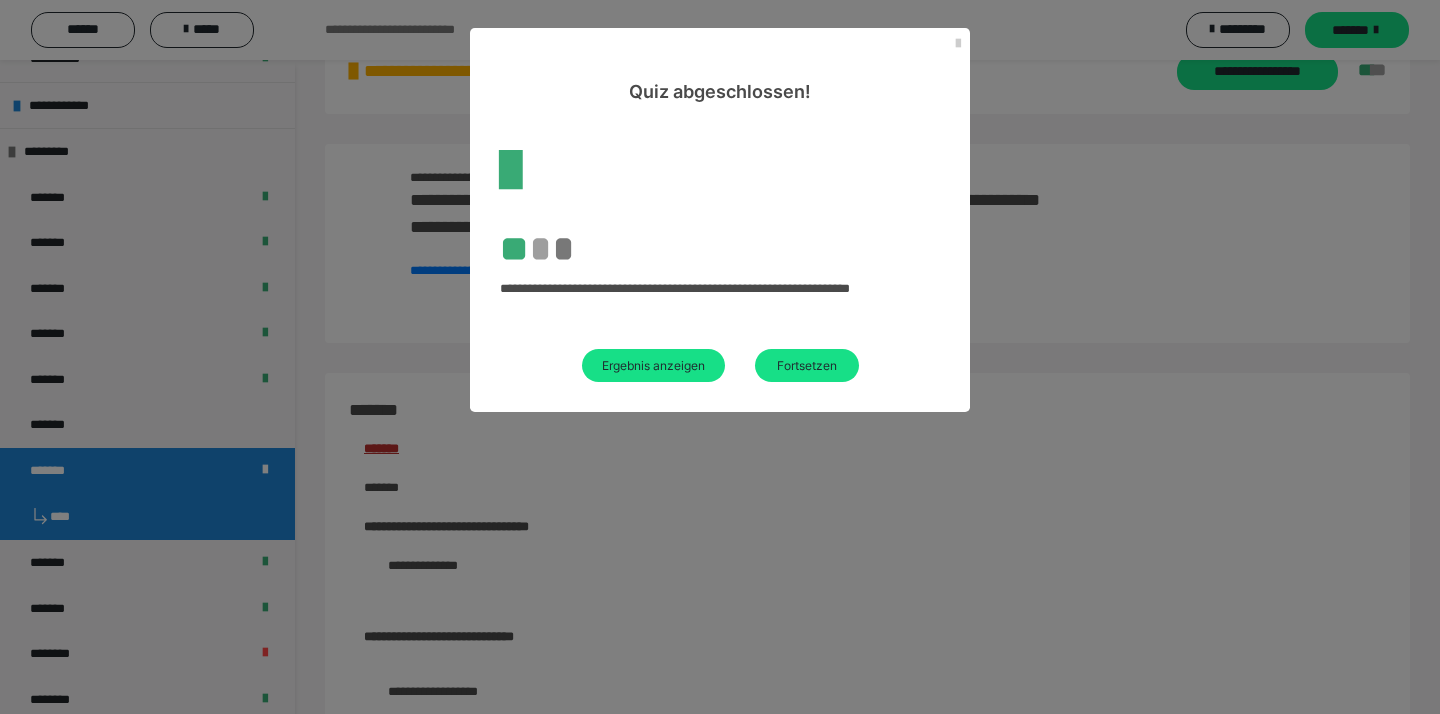 scroll, scrollTop: 2137, scrollLeft: 0, axis: vertical 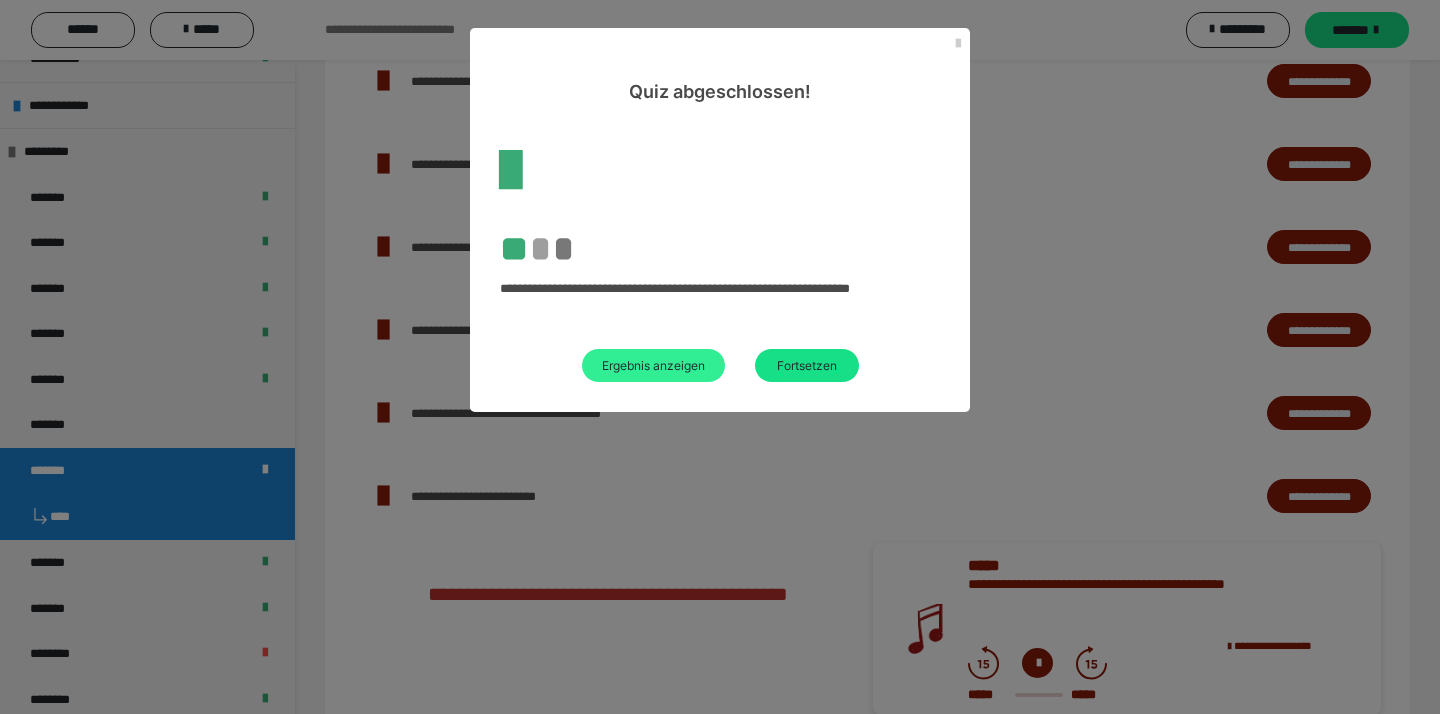 click on "Ergebnis anzeigen" at bounding box center [653, 365] 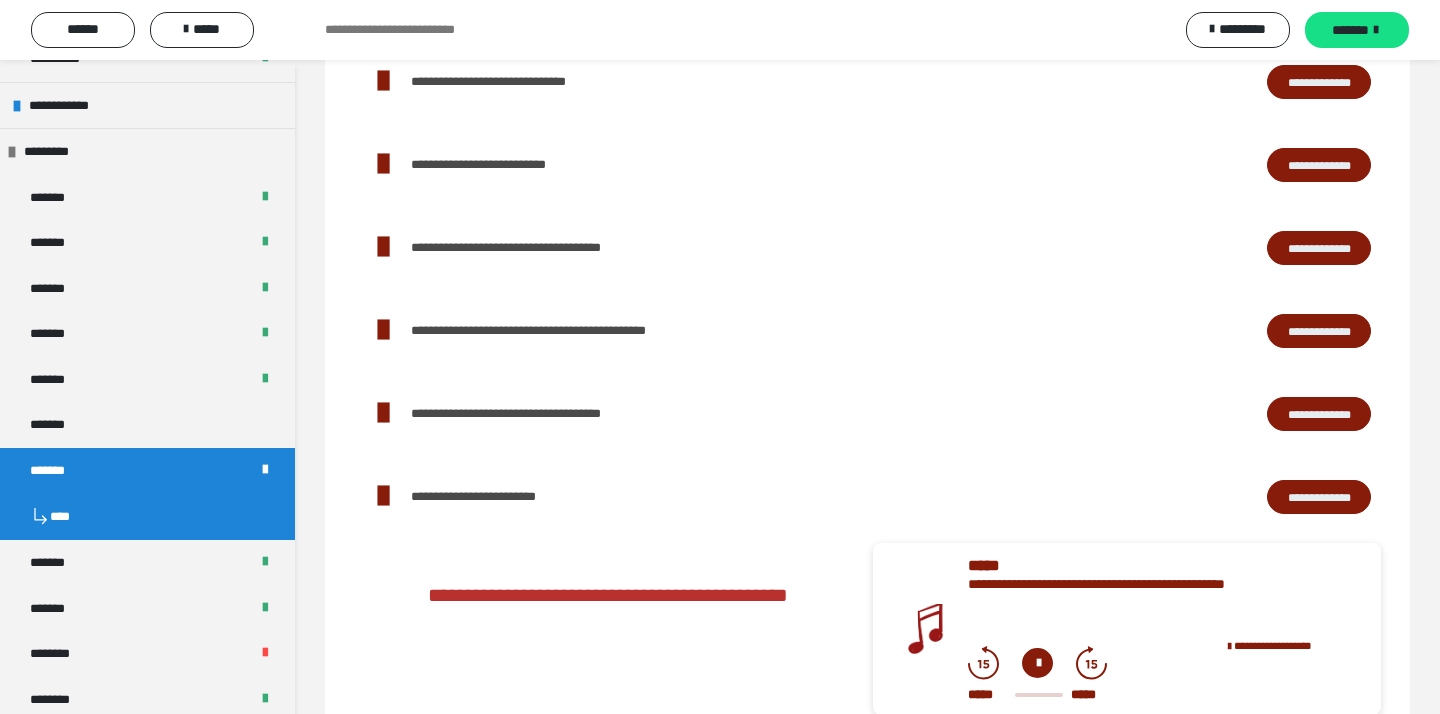 click on "**********" at bounding box center [867, -964] 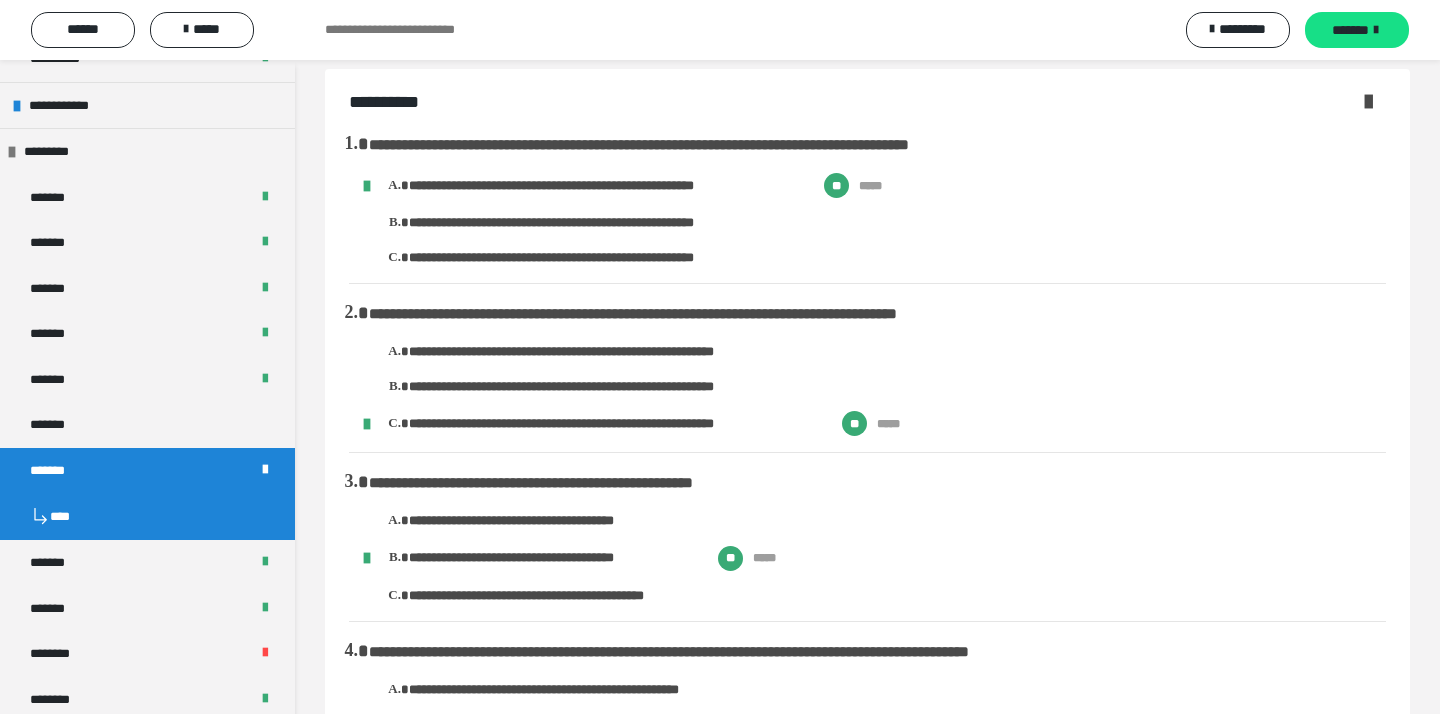 scroll, scrollTop: 0, scrollLeft: 0, axis: both 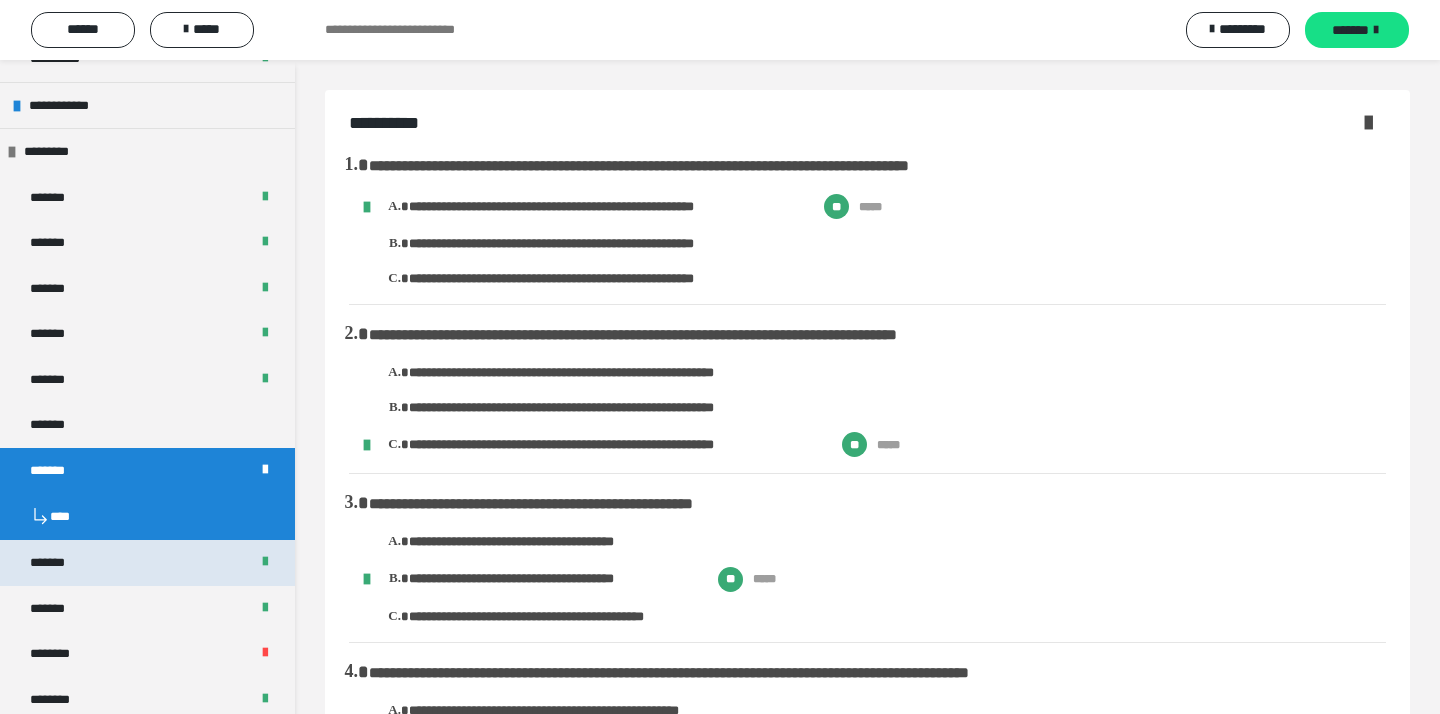 click on "*******" at bounding box center (147, 563) 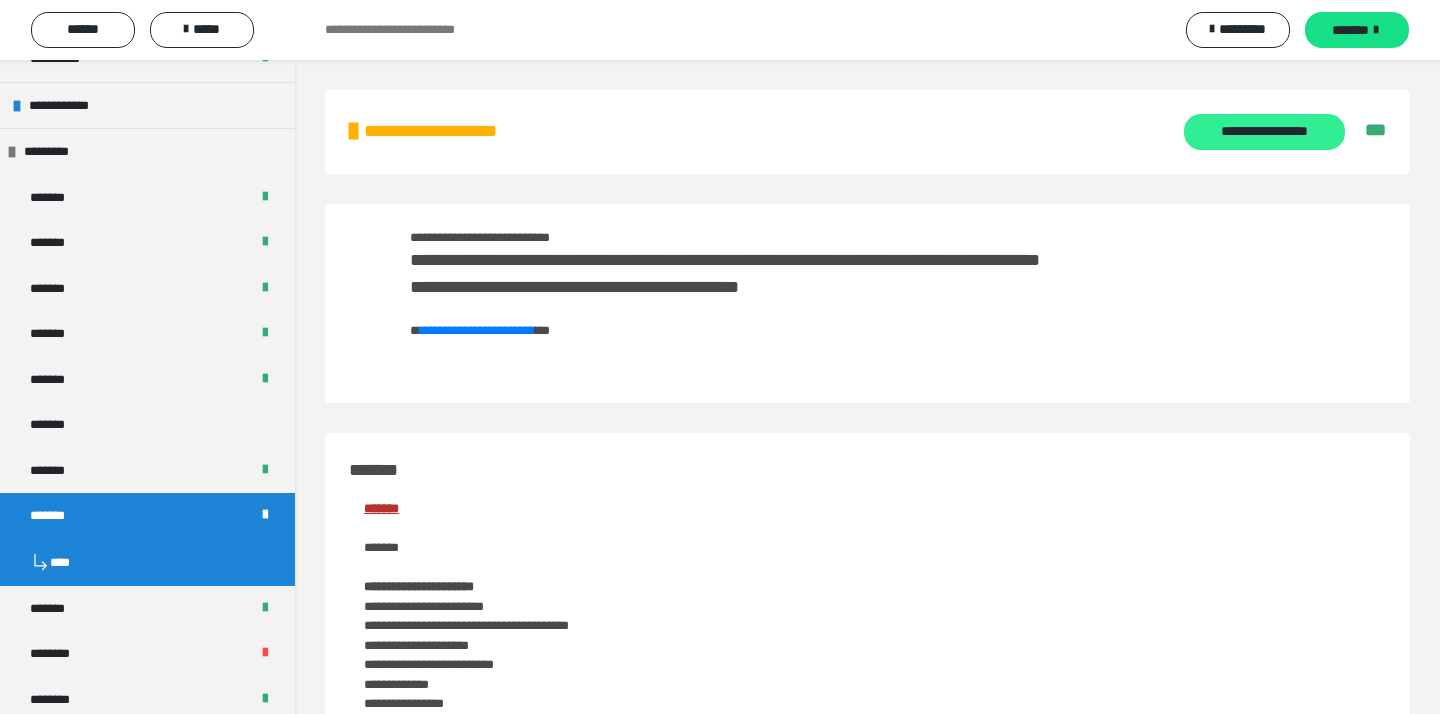 click on "**********" at bounding box center (1264, 132) 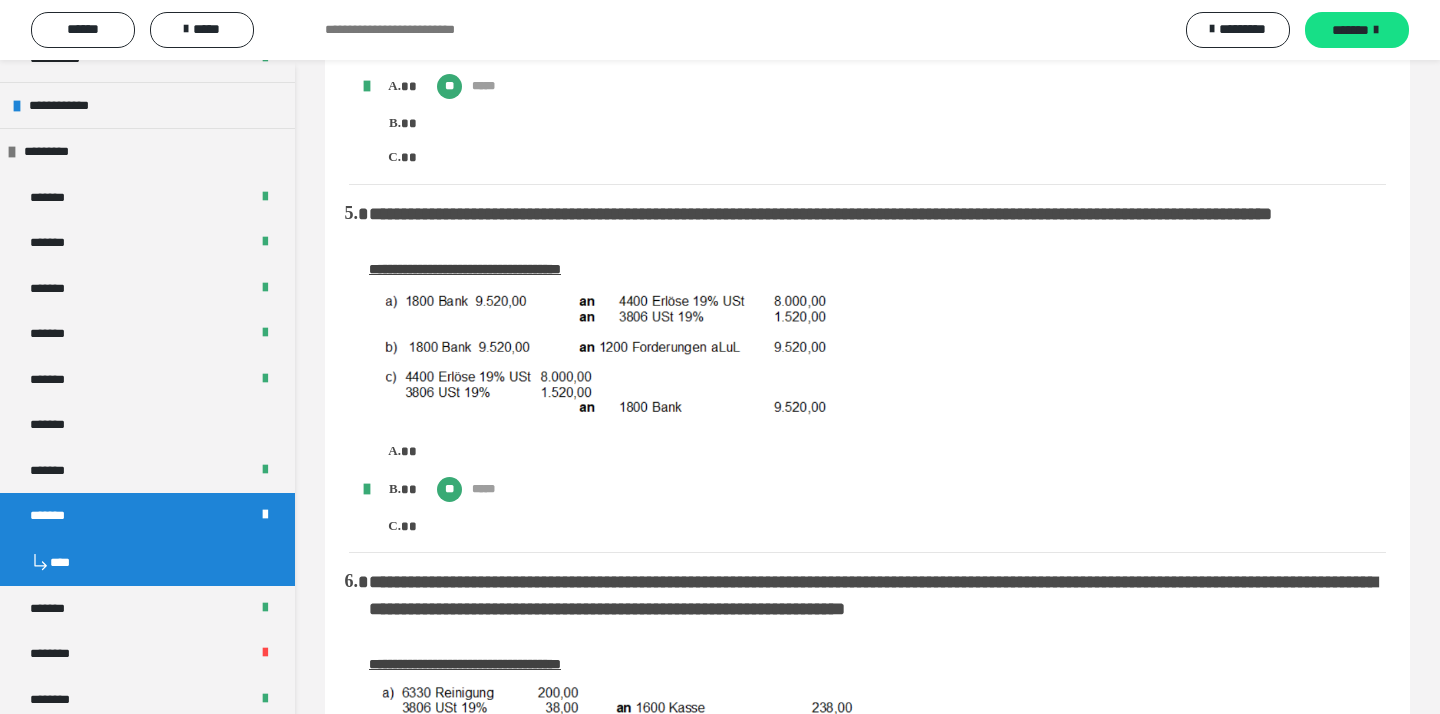 scroll, scrollTop: 1520, scrollLeft: 0, axis: vertical 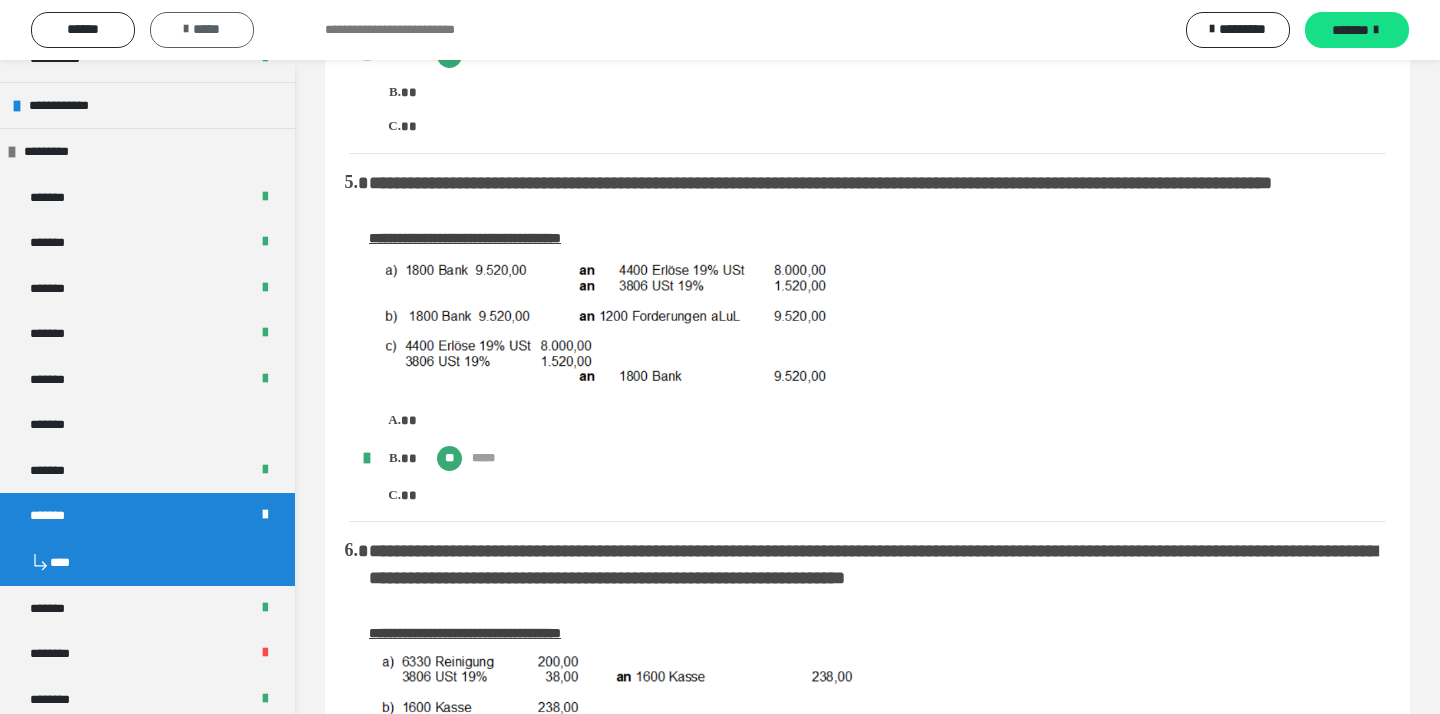 click on "*****" at bounding box center [202, 30] 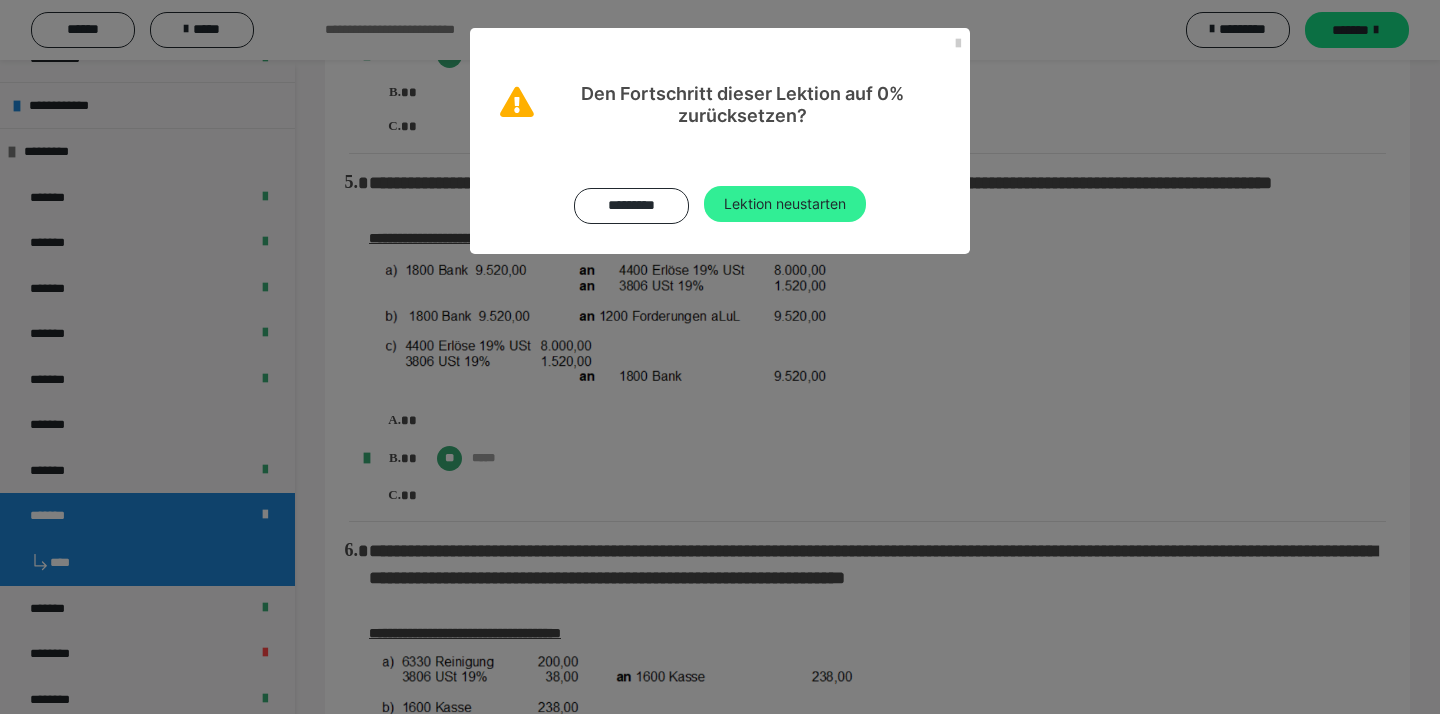 click on "Lektion neustarten" at bounding box center (785, 204) 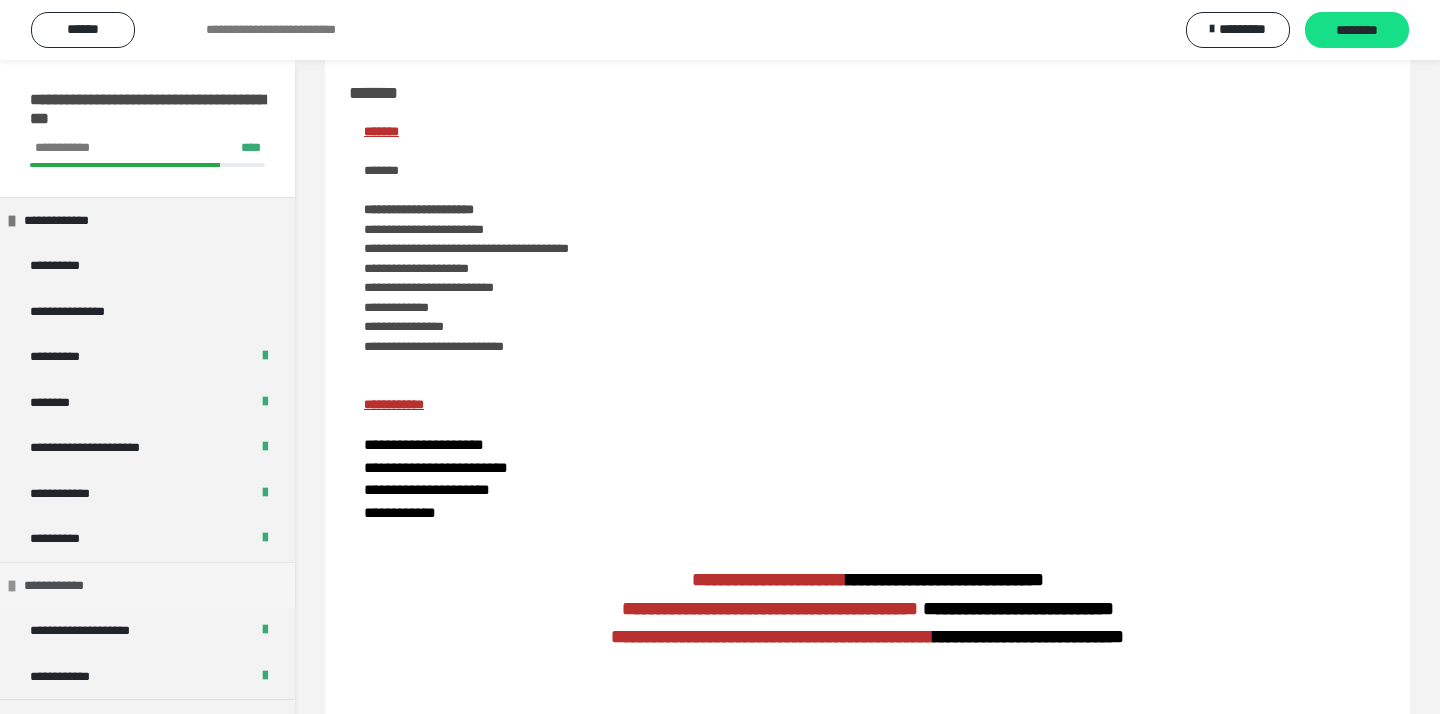 scroll, scrollTop: 40, scrollLeft: 0, axis: vertical 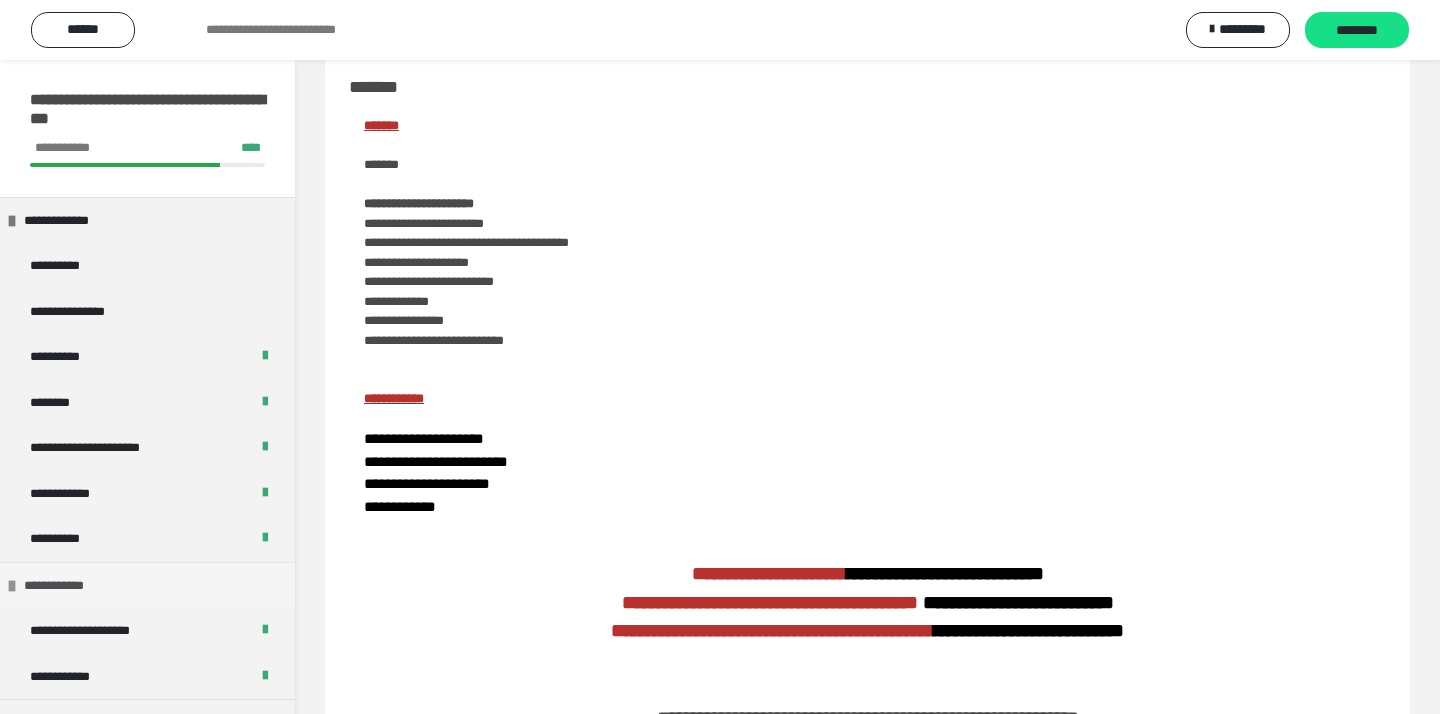 click on "**********" at bounding box center (147, 585) 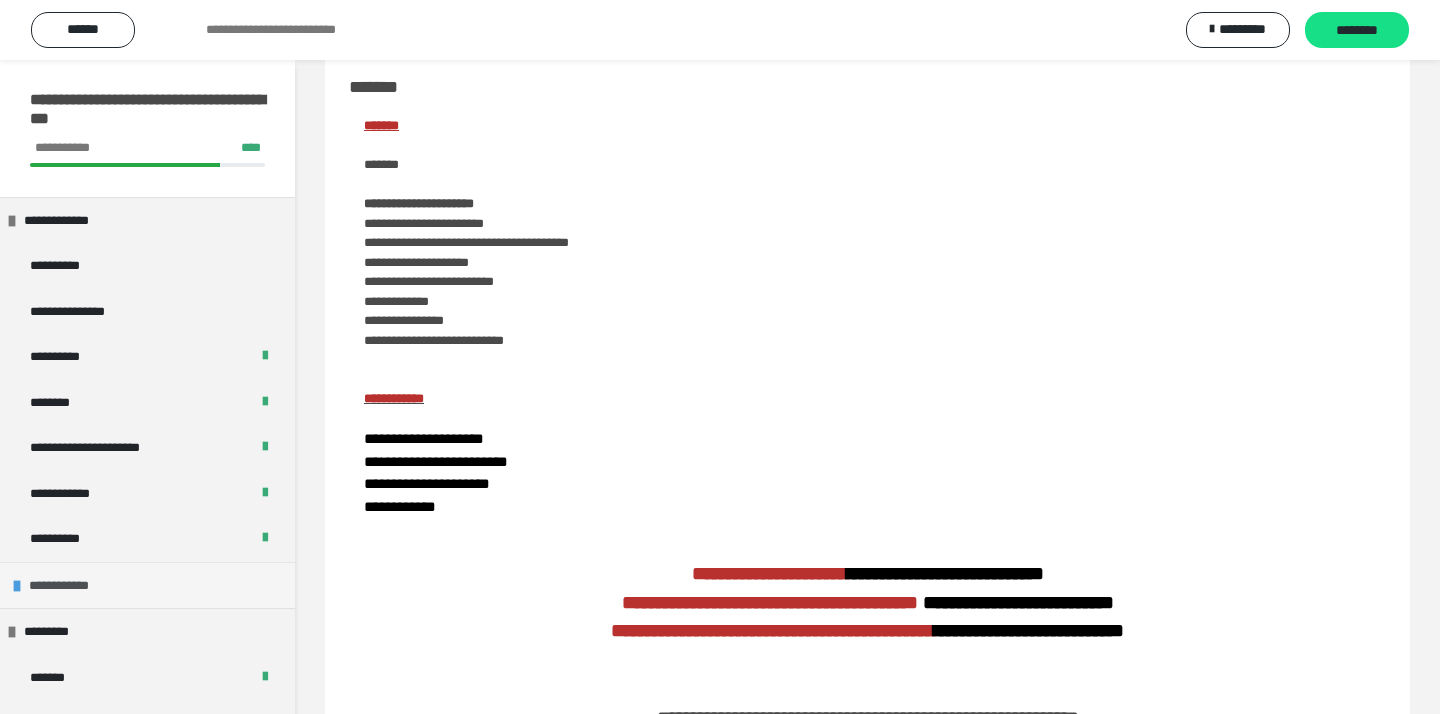 click on "**********" at bounding box center (147, 585) 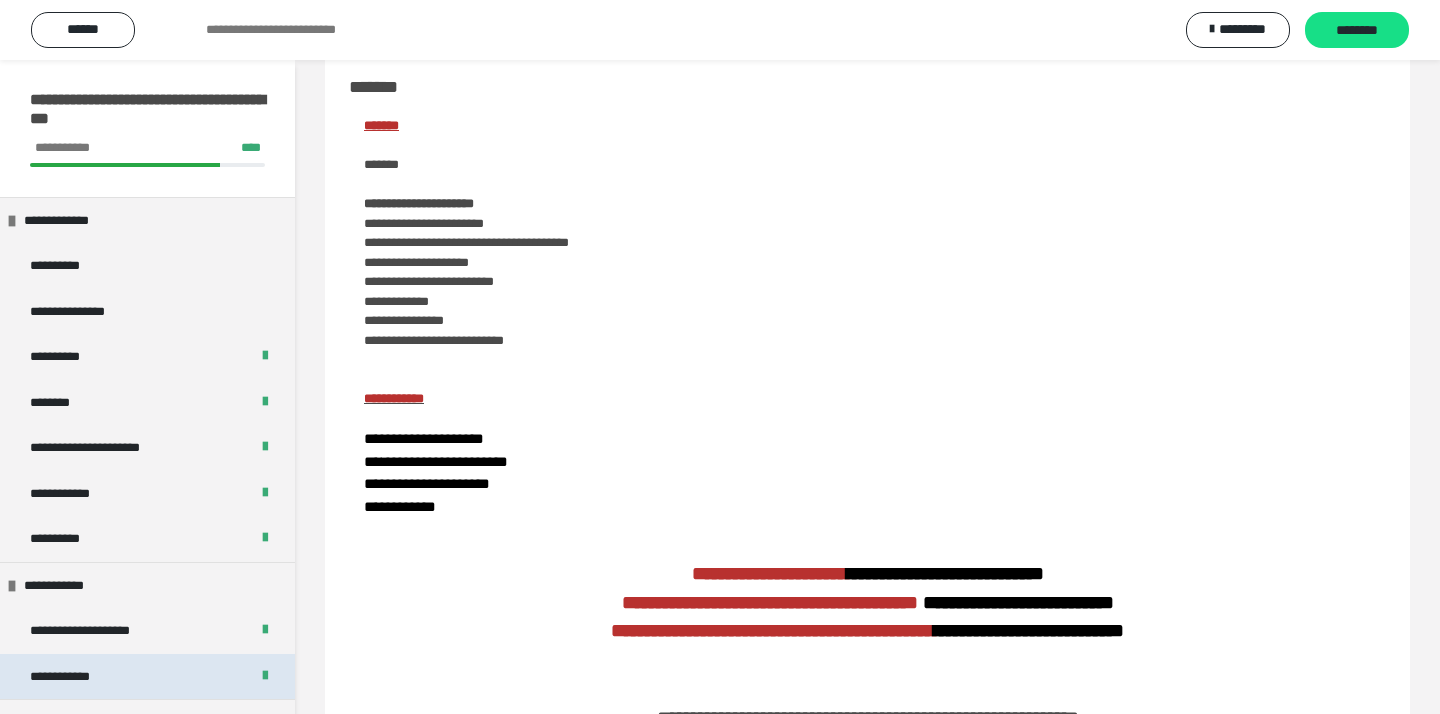 click on "**********" at bounding box center [147, 677] 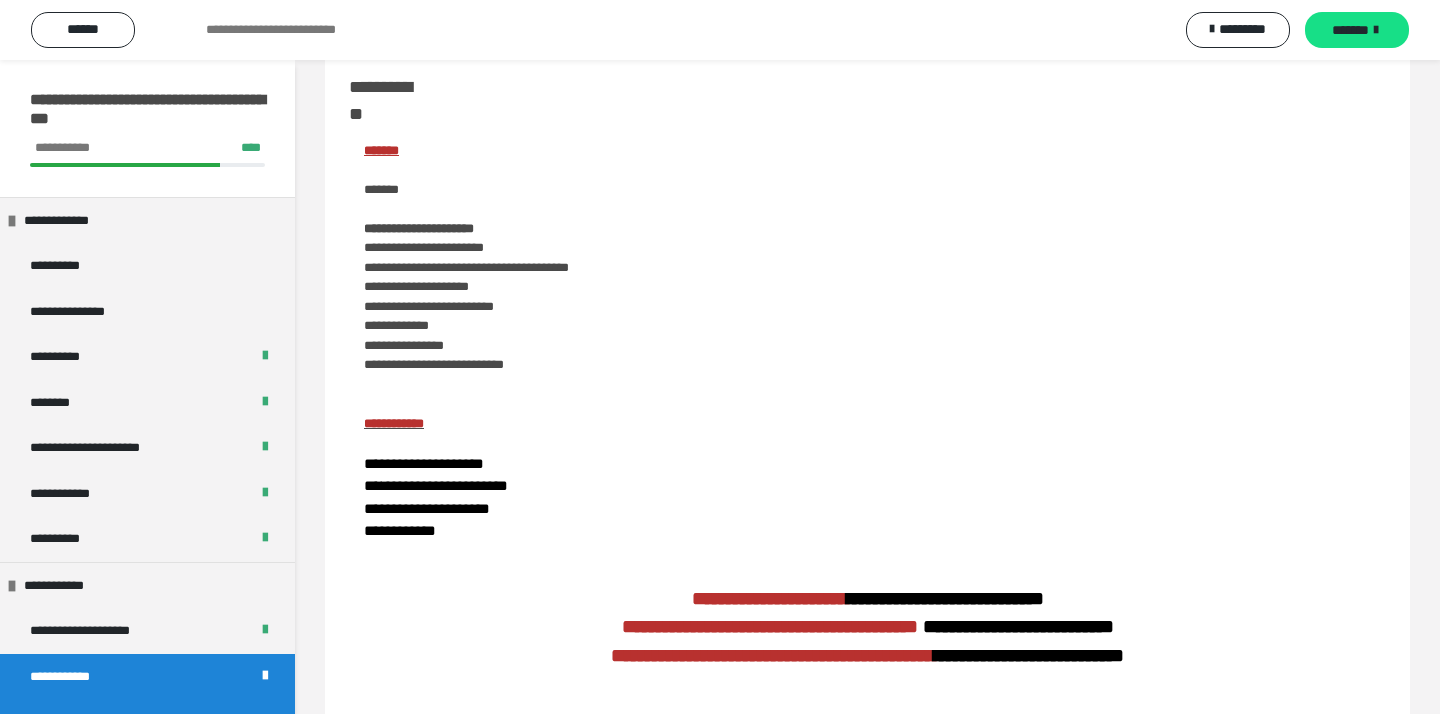 scroll, scrollTop: 452, scrollLeft: 0, axis: vertical 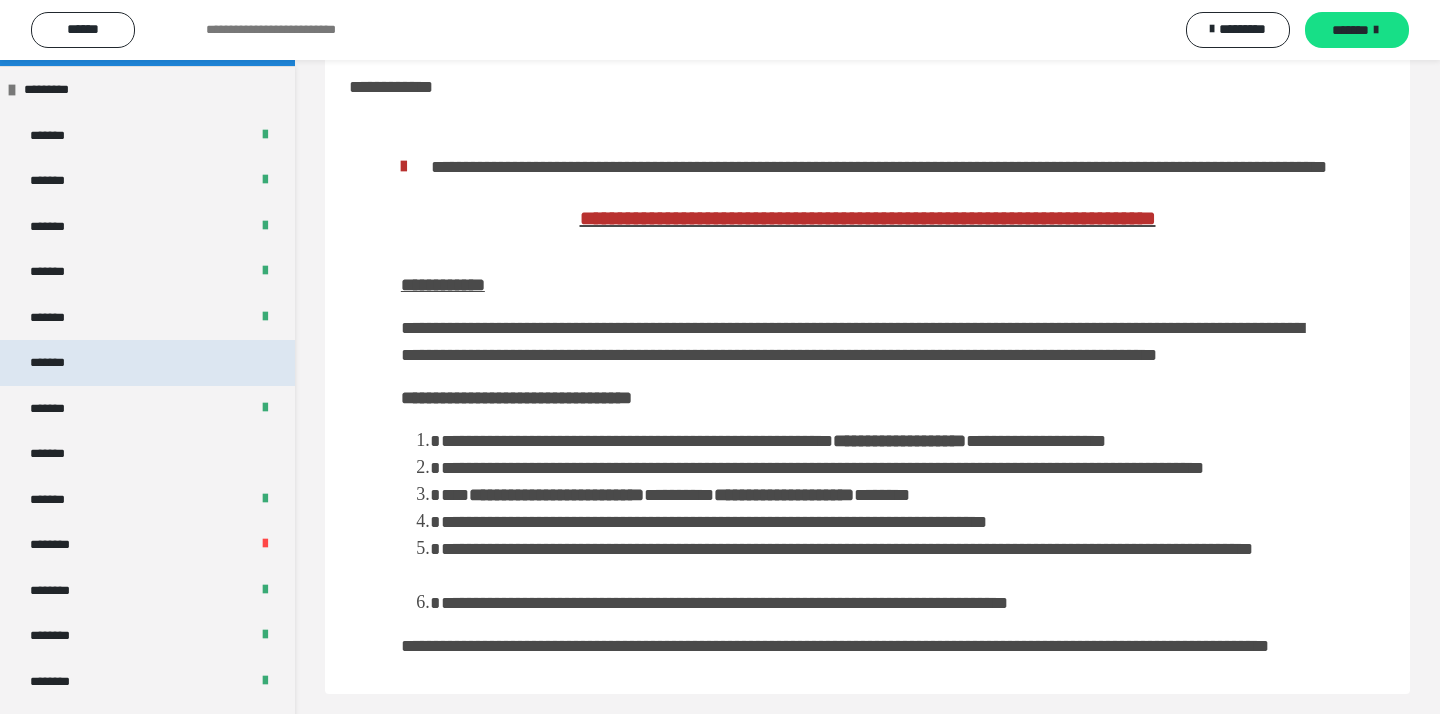 click on "*******" at bounding box center [147, 363] 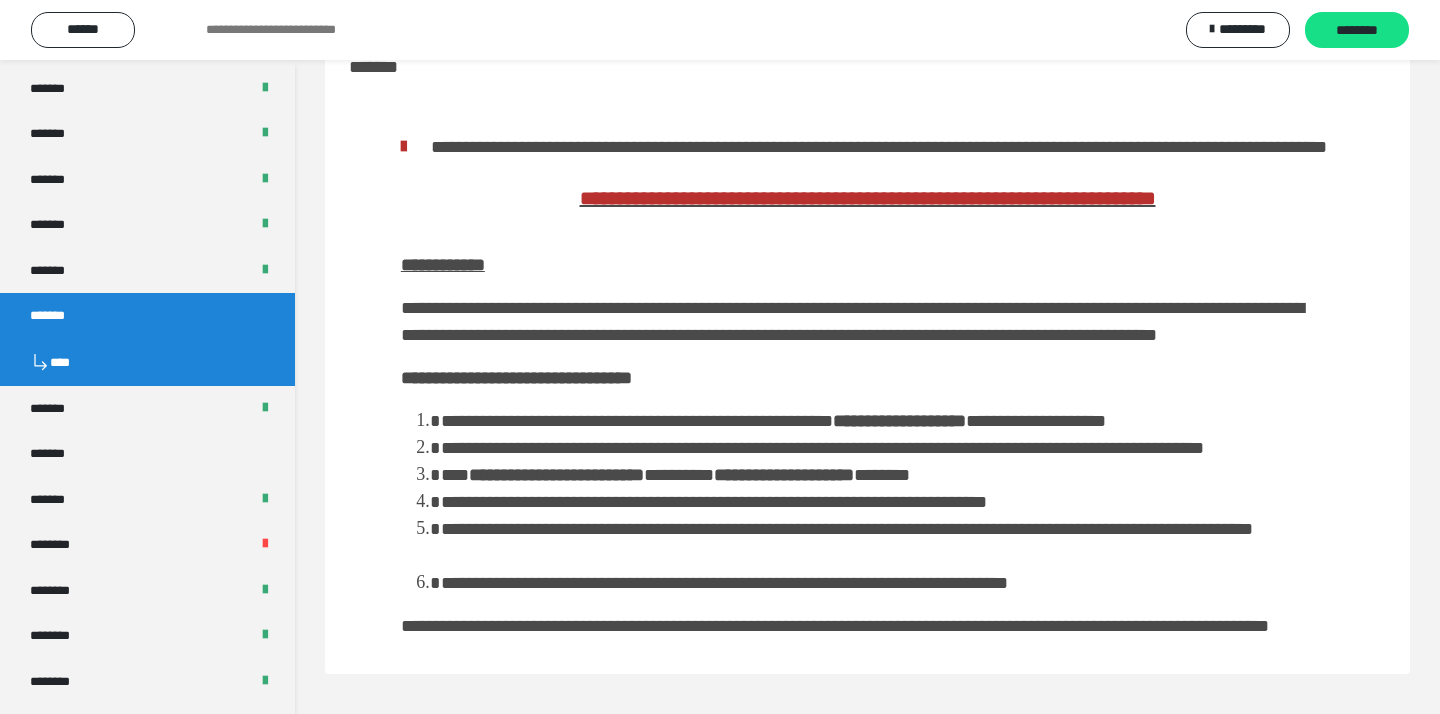 scroll, scrollTop: 40, scrollLeft: 0, axis: vertical 